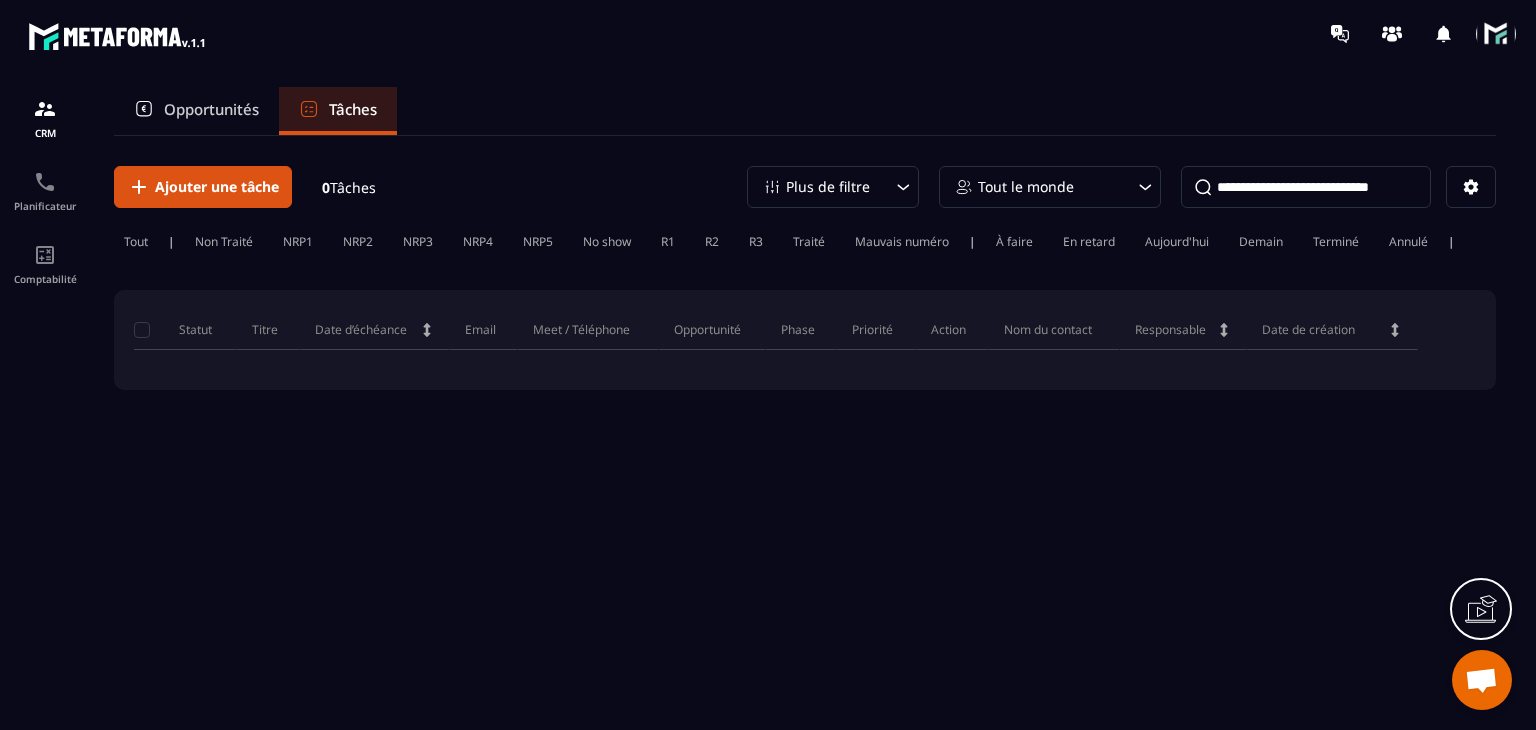 scroll, scrollTop: 0, scrollLeft: 0, axis: both 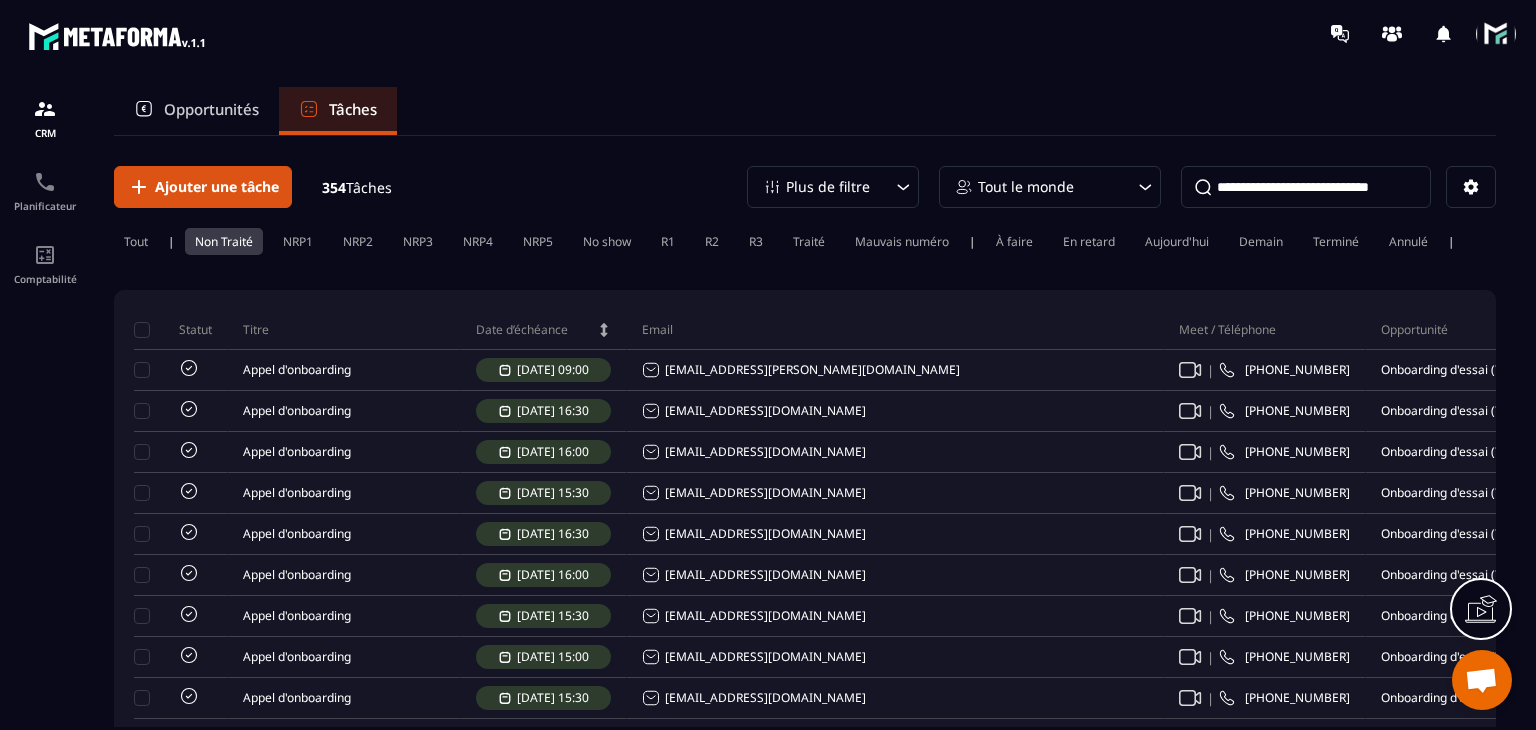 click on "Tout le monde" at bounding box center [1050, 187] 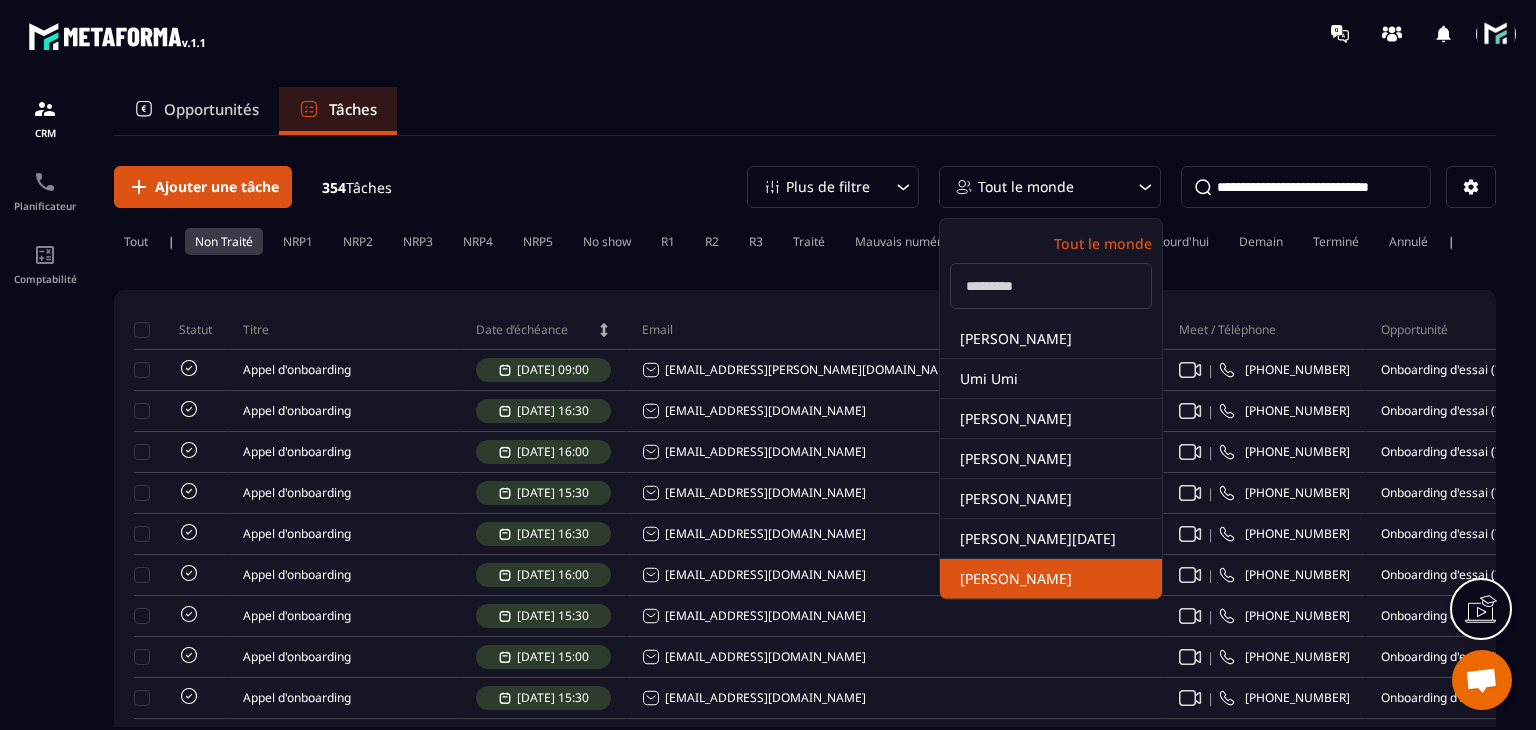 click on "[PERSON_NAME]" 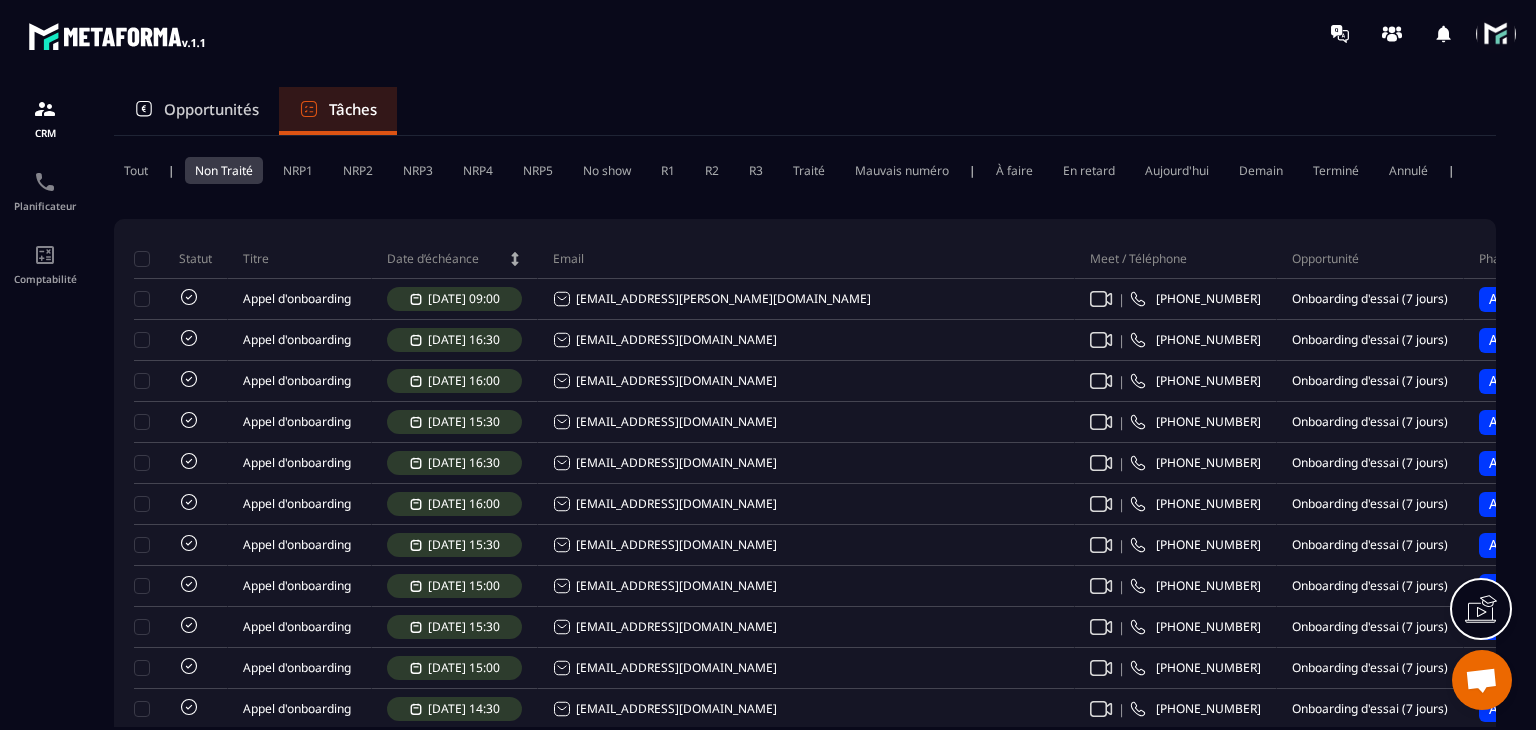 scroll, scrollTop: 0, scrollLeft: 0, axis: both 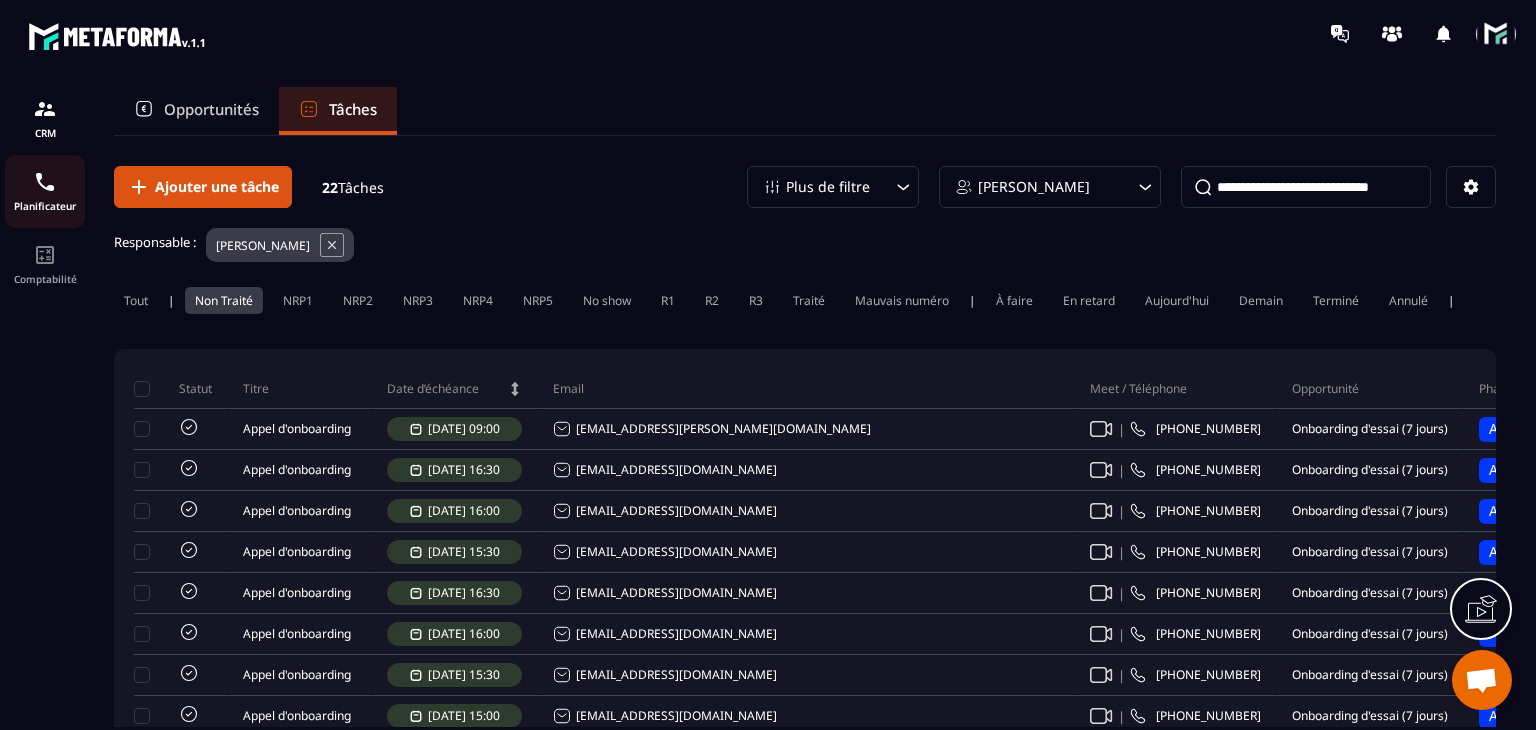 click on "Planificateur" at bounding box center (45, 206) 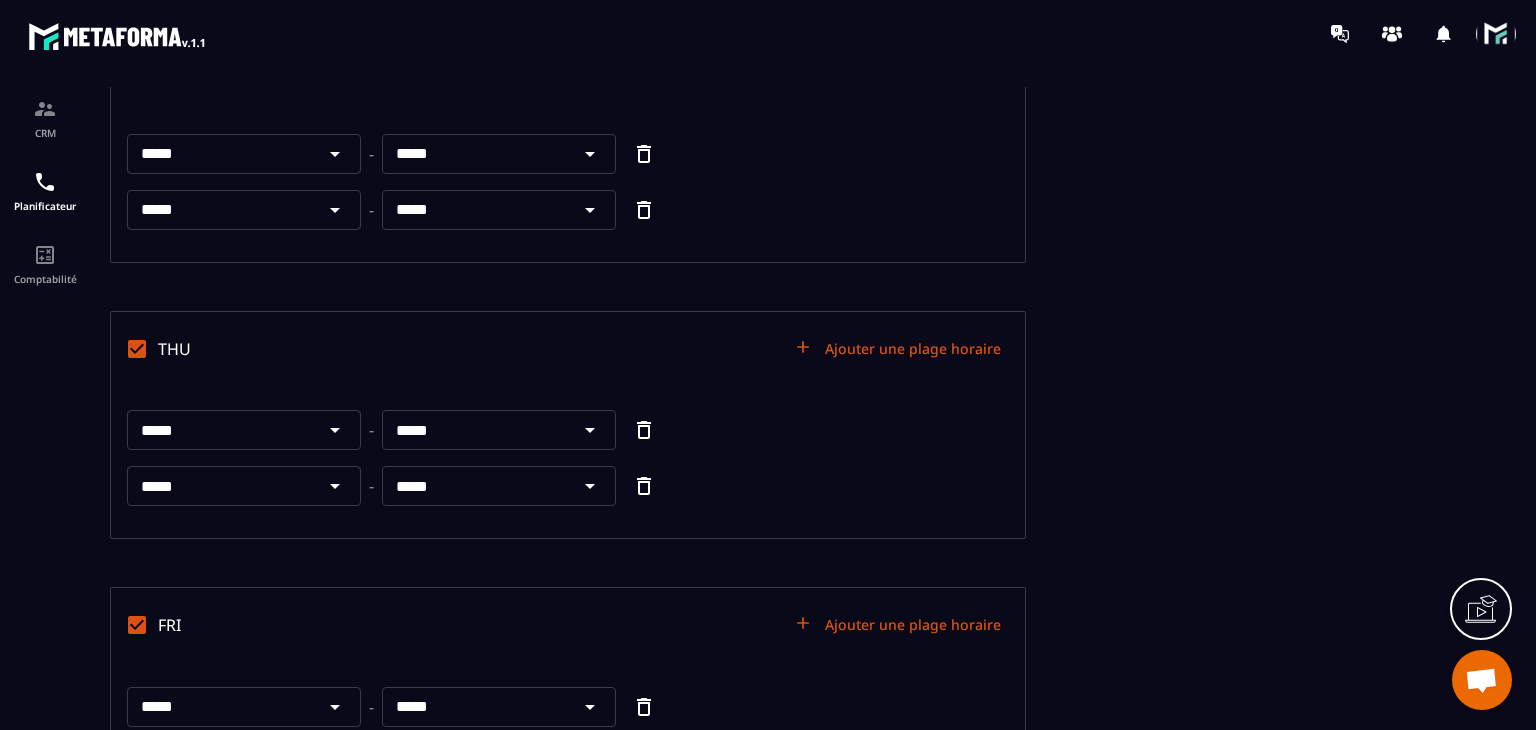 scroll, scrollTop: 600, scrollLeft: 0, axis: vertical 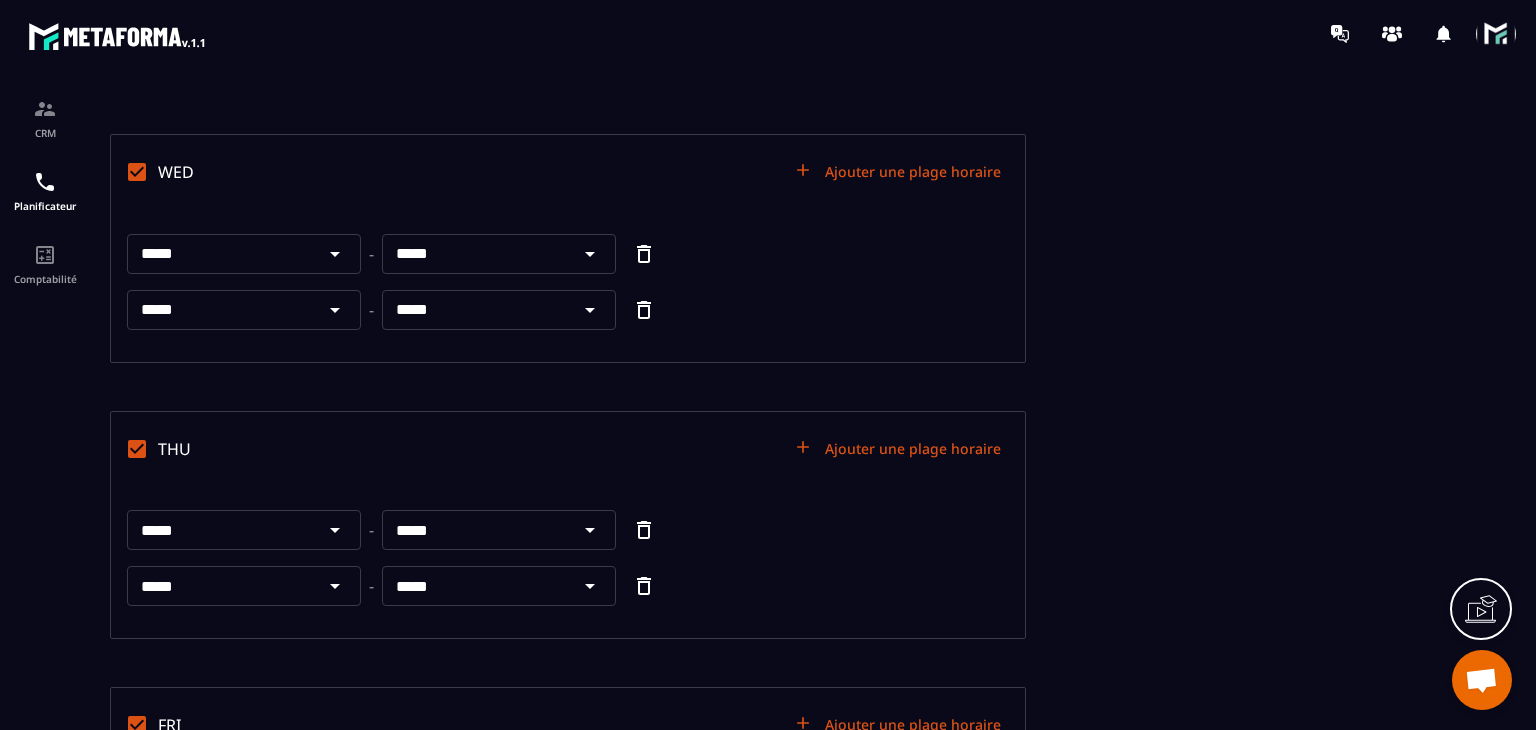 click on "***** ​" at bounding box center [499, 310] 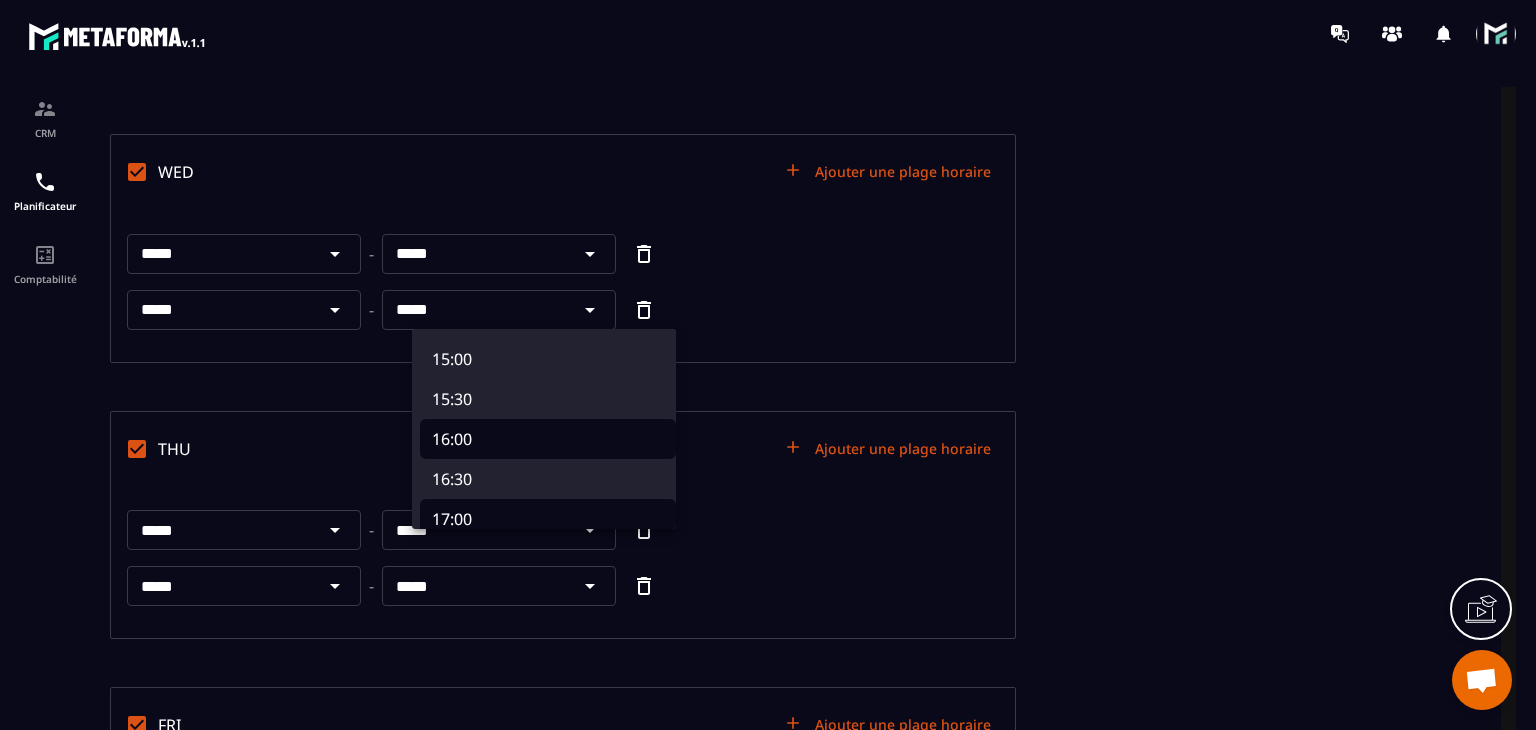 scroll, scrollTop: 1400, scrollLeft: 0, axis: vertical 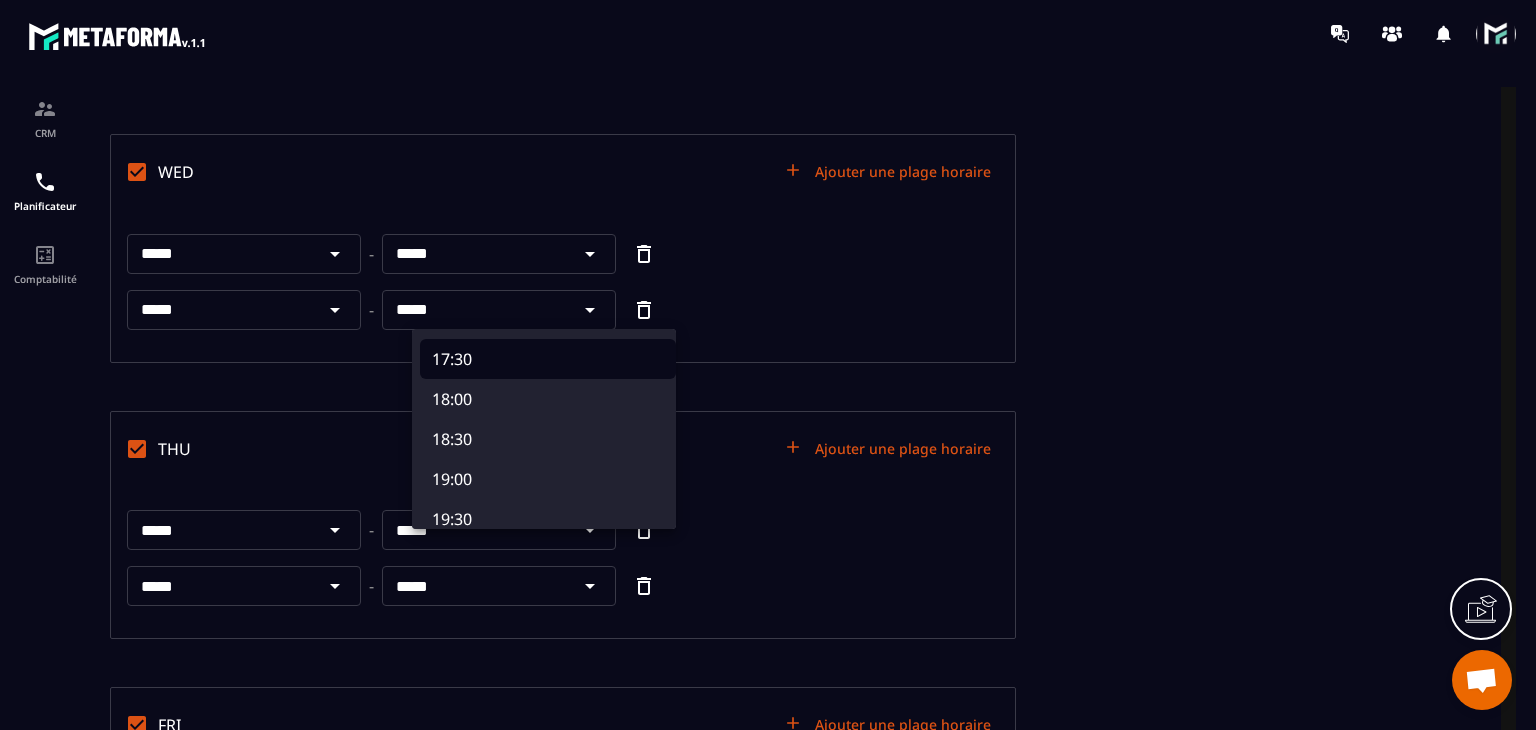 click on "17:30" at bounding box center (548, 359) 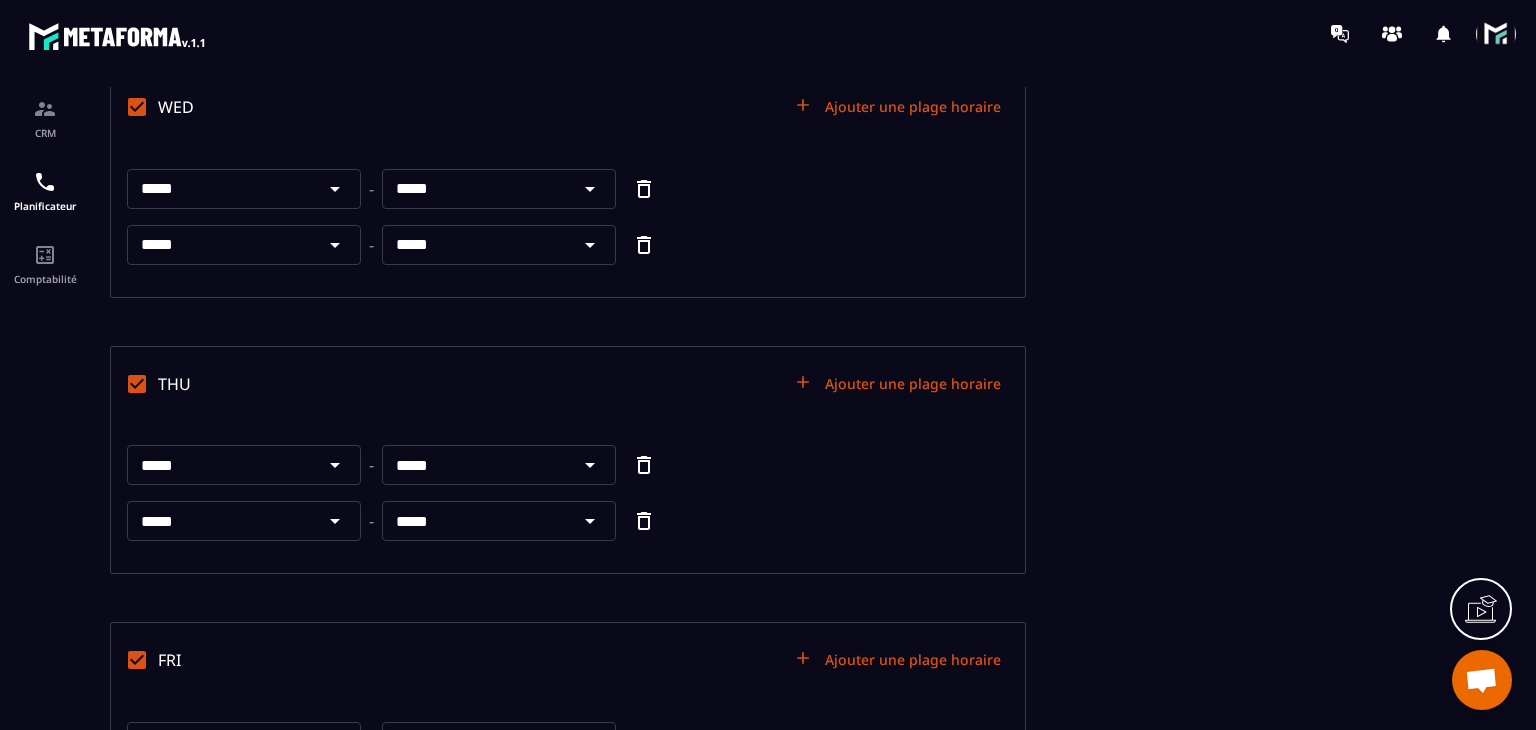 scroll, scrollTop: 700, scrollLeft: 0, axis: vertical 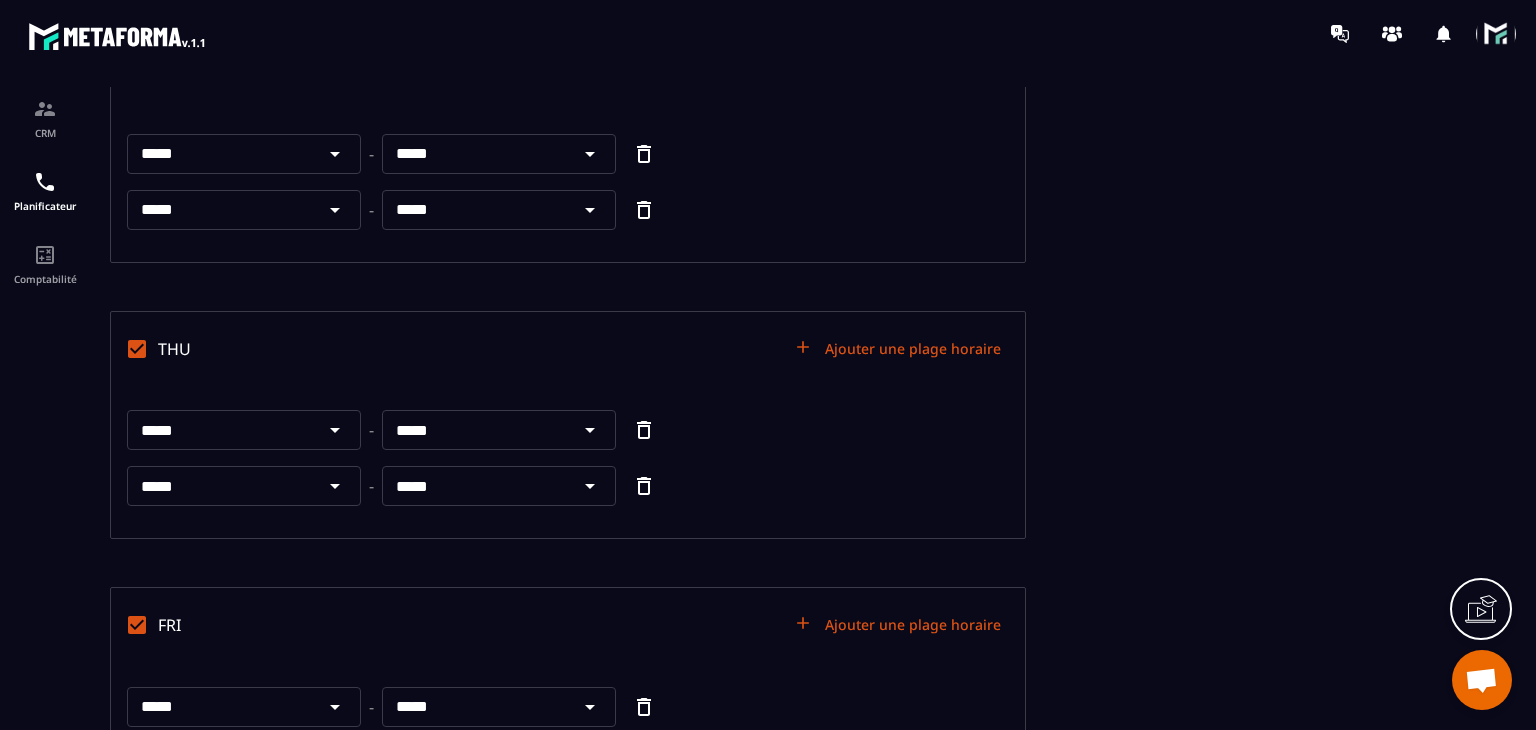 click on "*****" at bounding box center (476, 486) 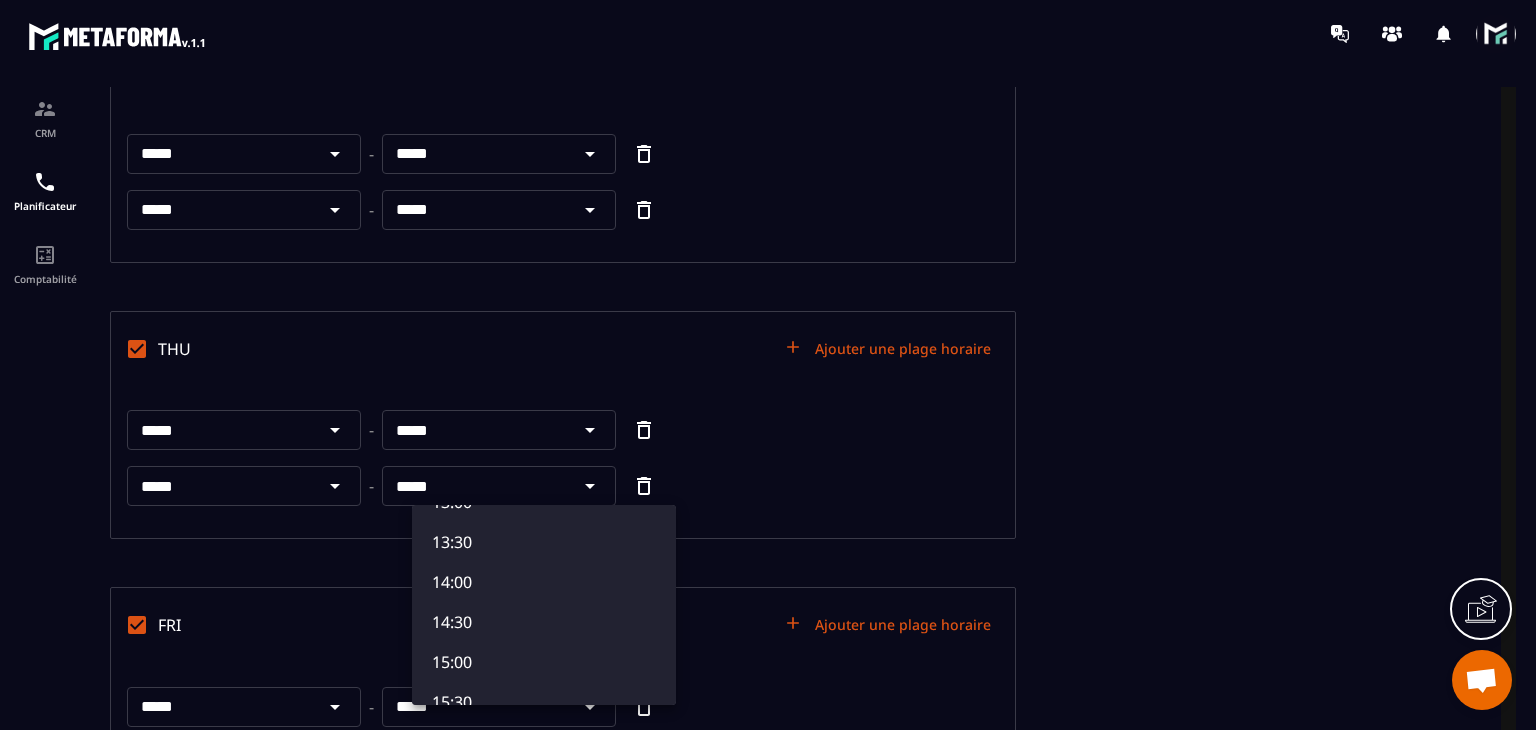 scroll, scrollTop: 1300, scrollLeft: 0, axis: vertical 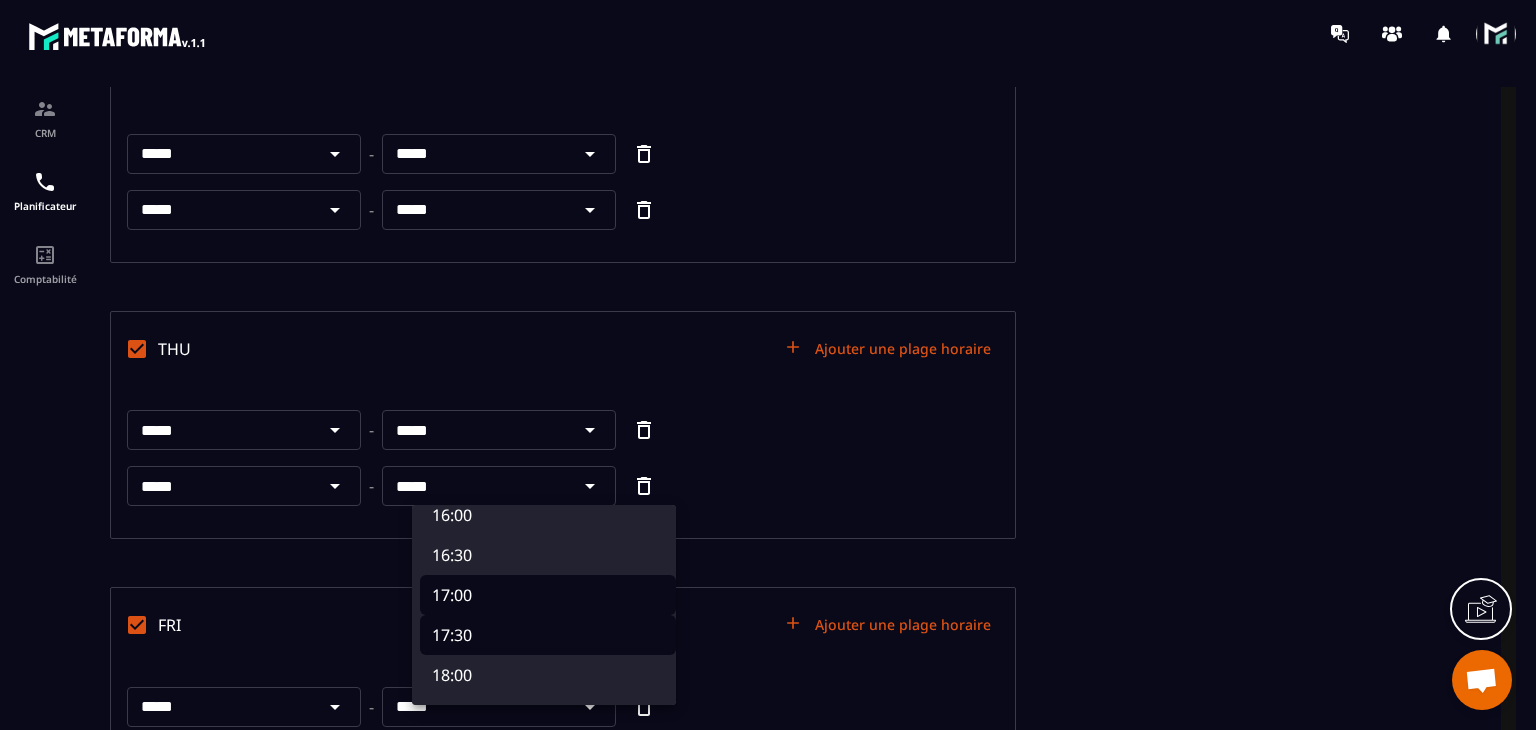 click on "17:30" at bounding box center [548, 635] 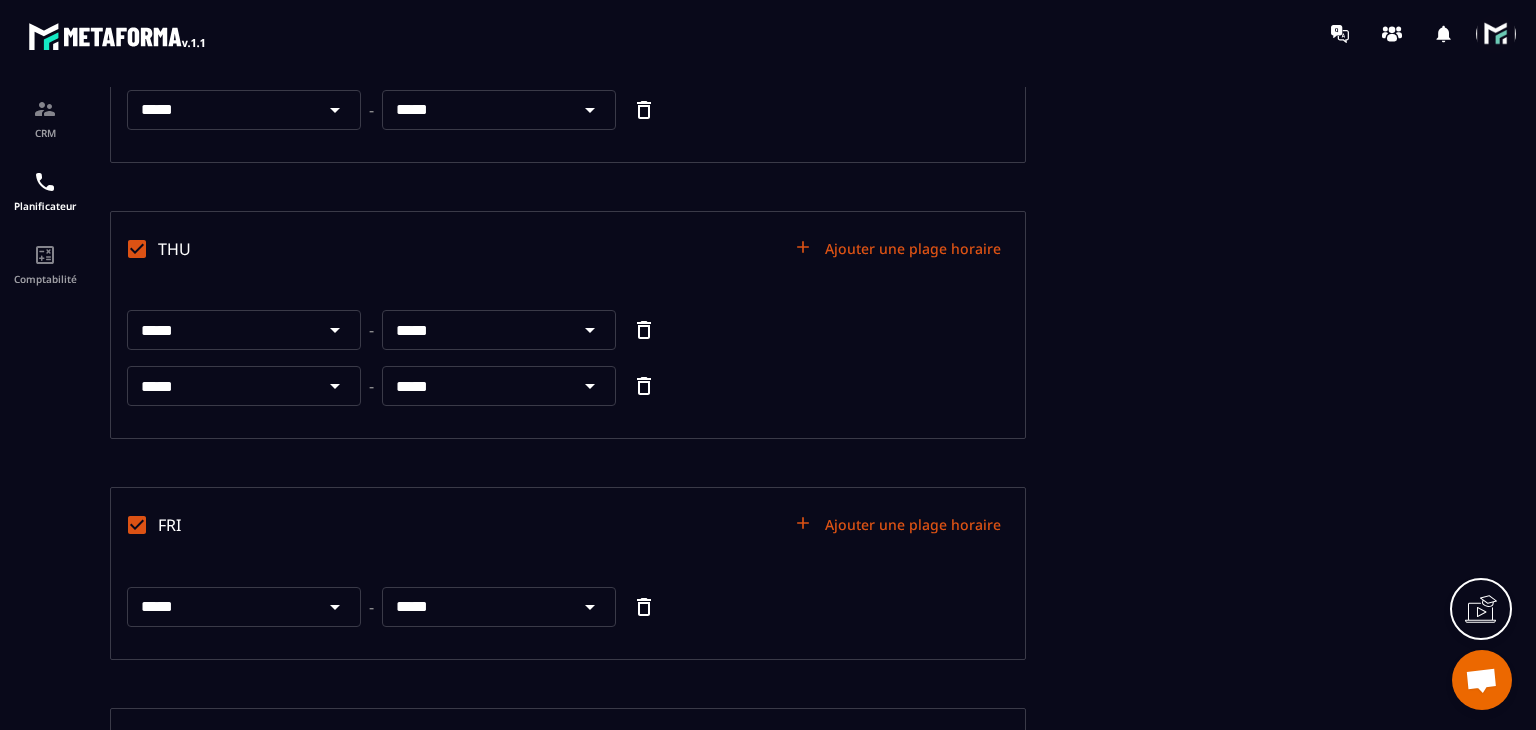 scroll, scrollTop: 900, scrollLeft: 0, axis: vertical 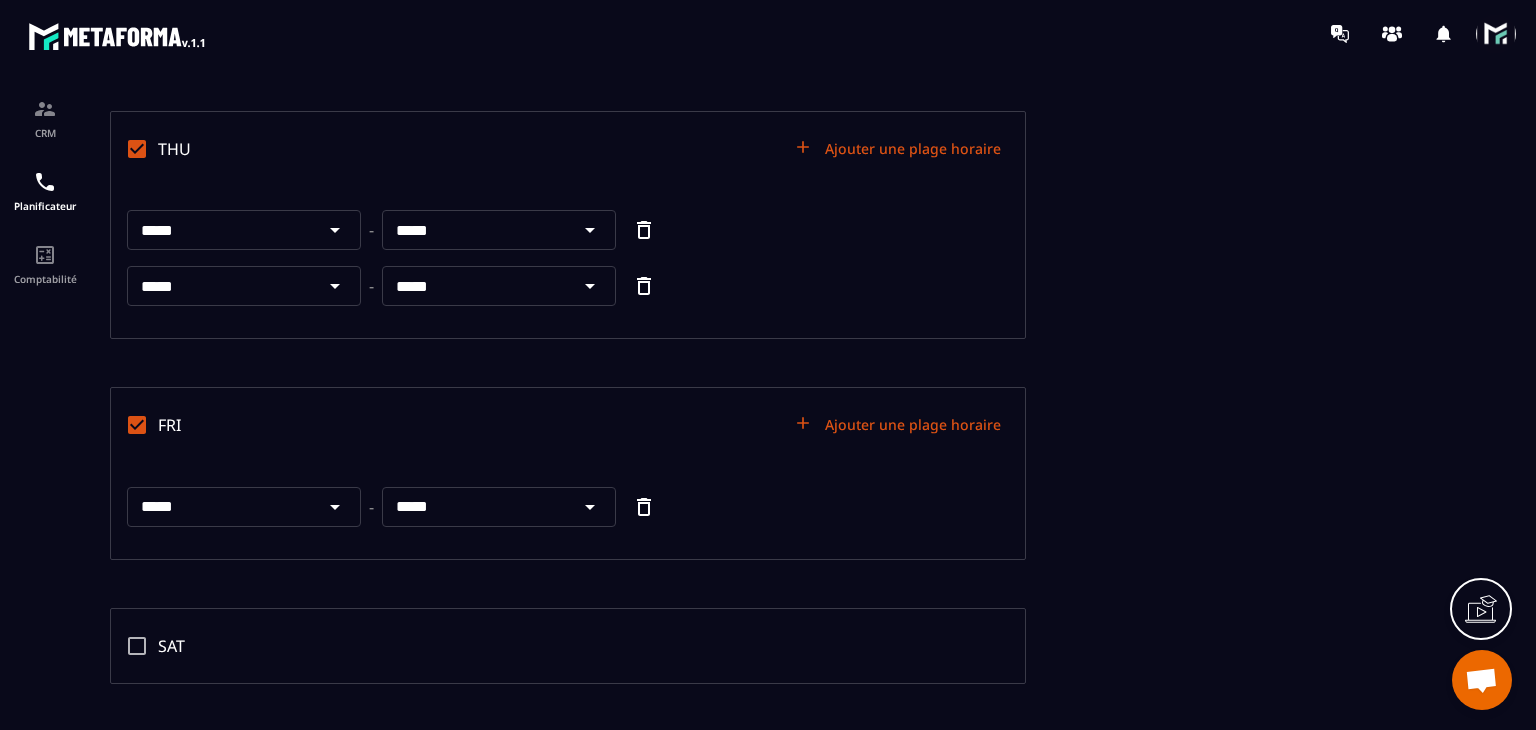 click on "*****" at bounding box center (476, 507) 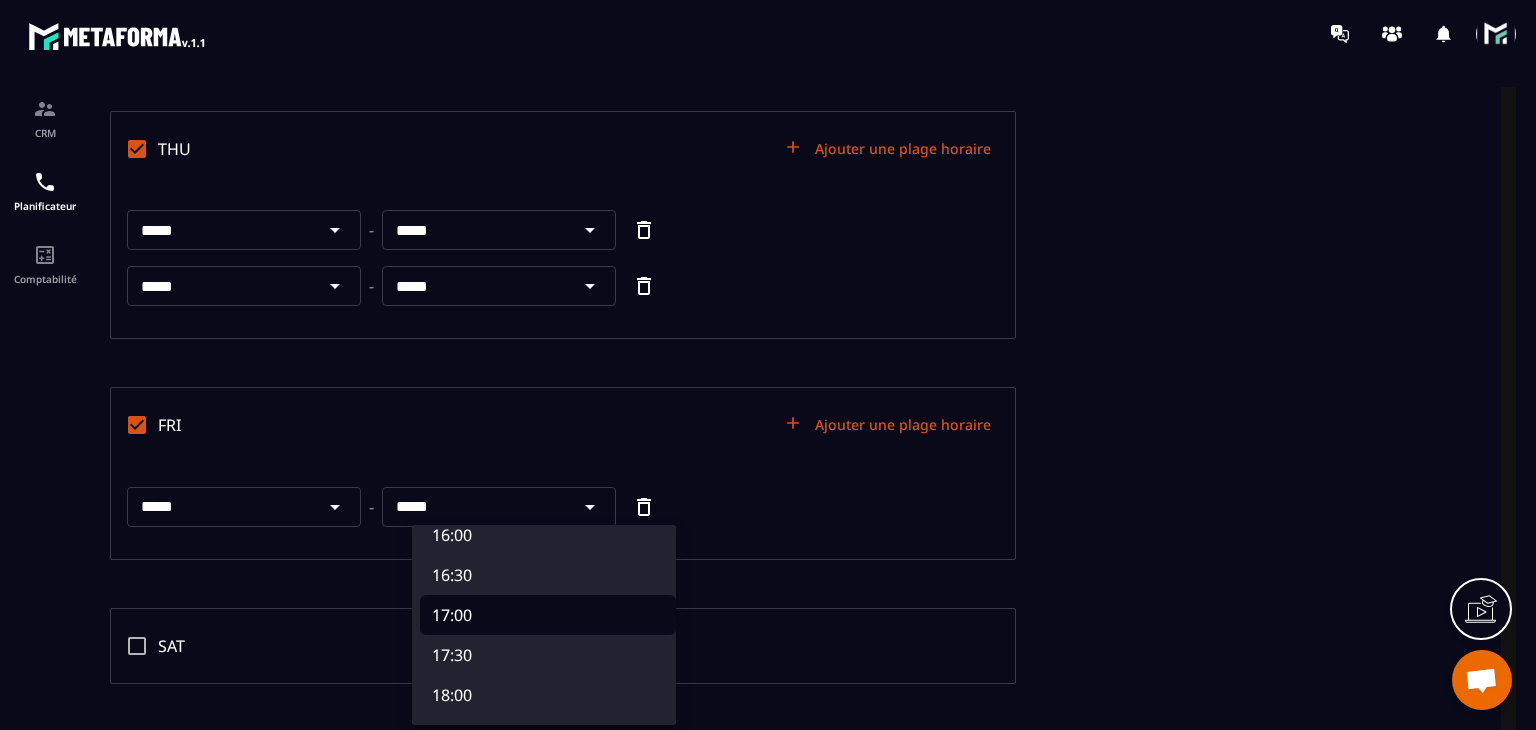 scroll, scrollTop: 1400, scrollLeft: 0, axis: vertical 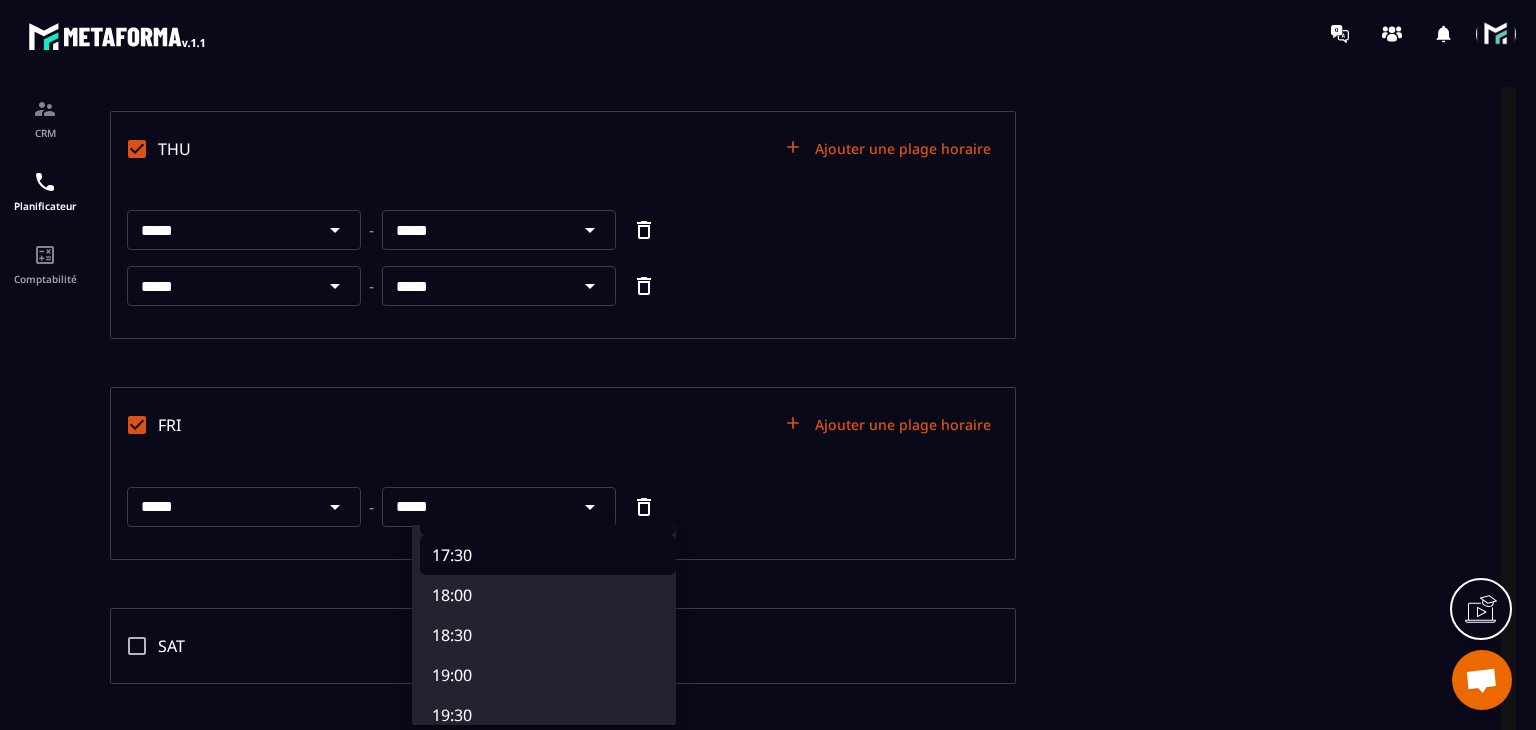 click on "17:30" at bounding box center [548, 555] 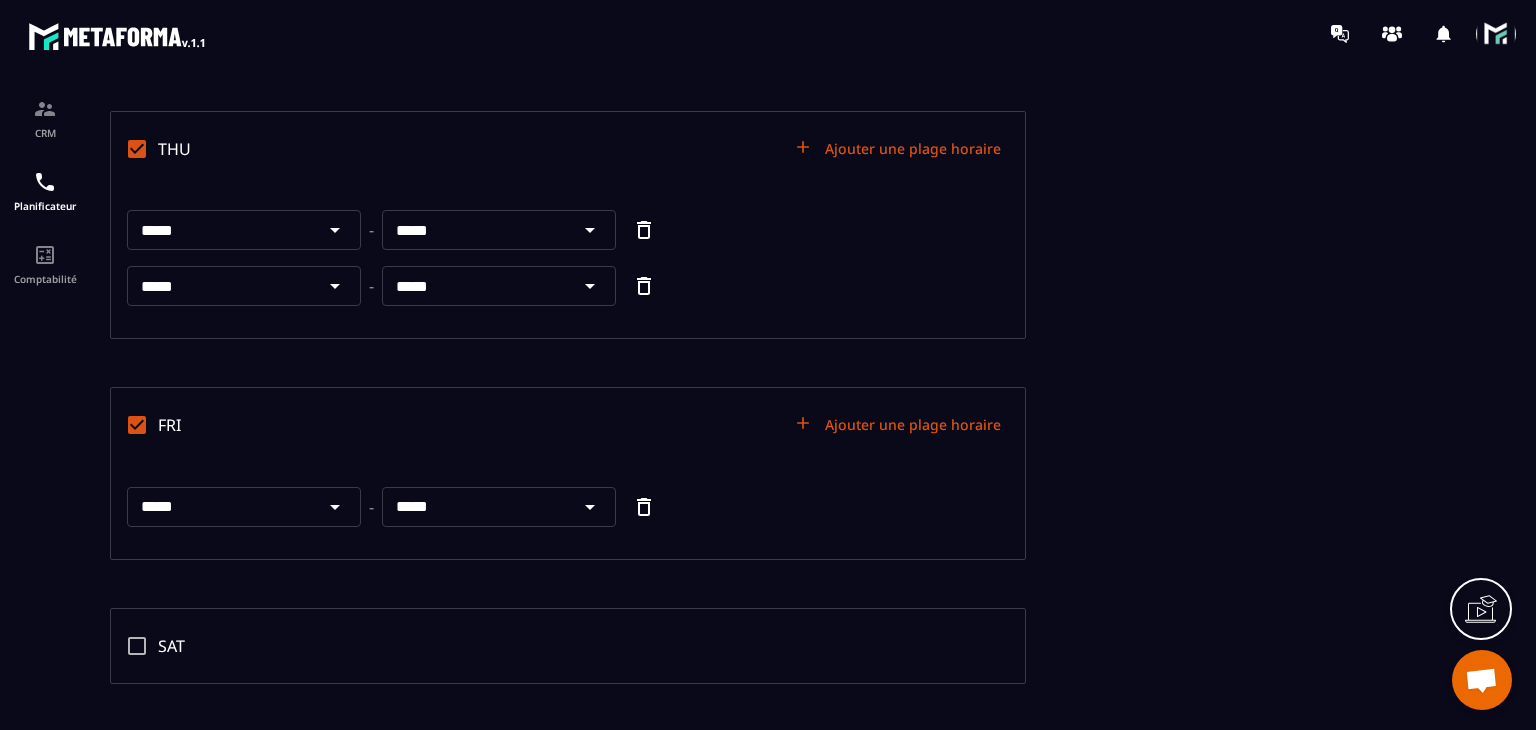 click on "Ajouter une plage horaire" at bounding box center [899, 425] 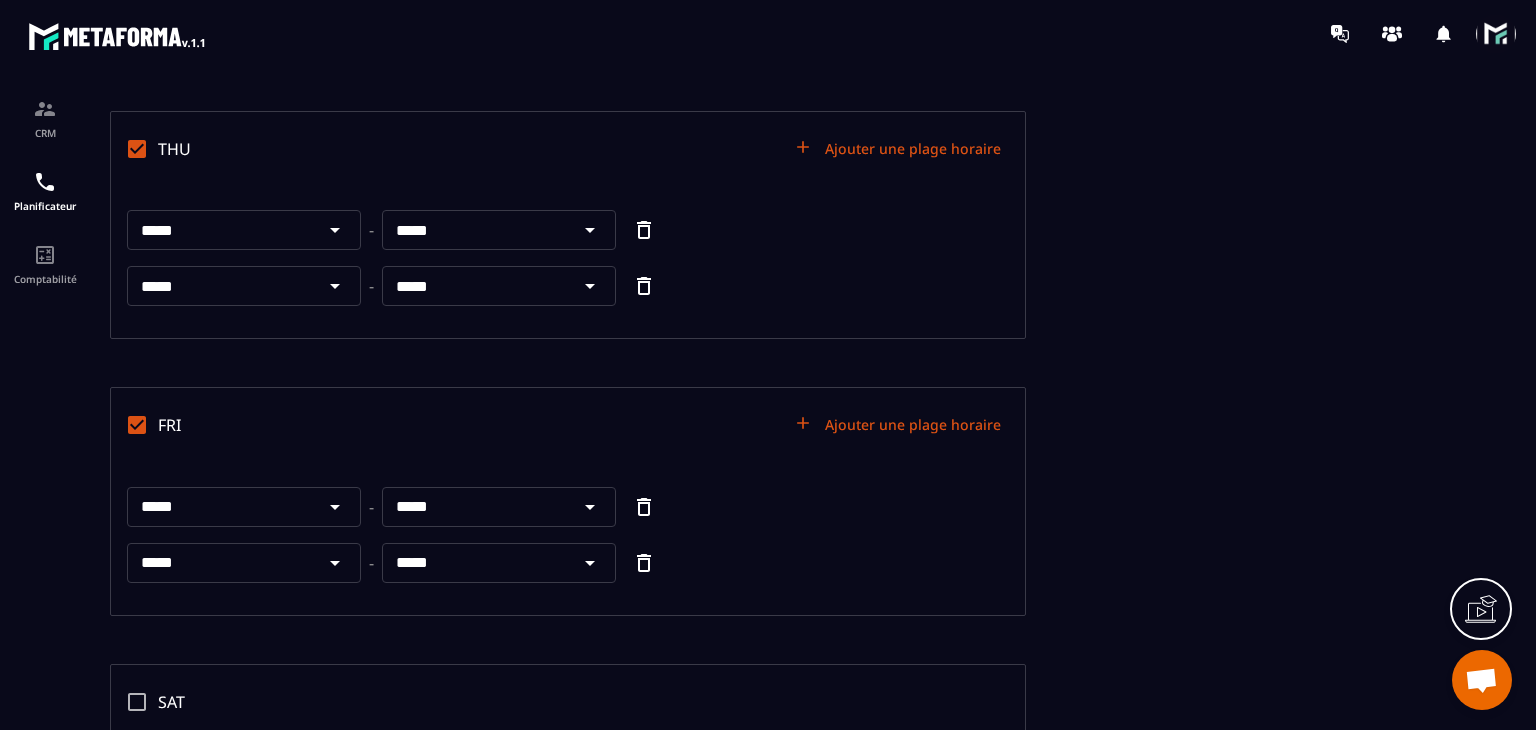 click 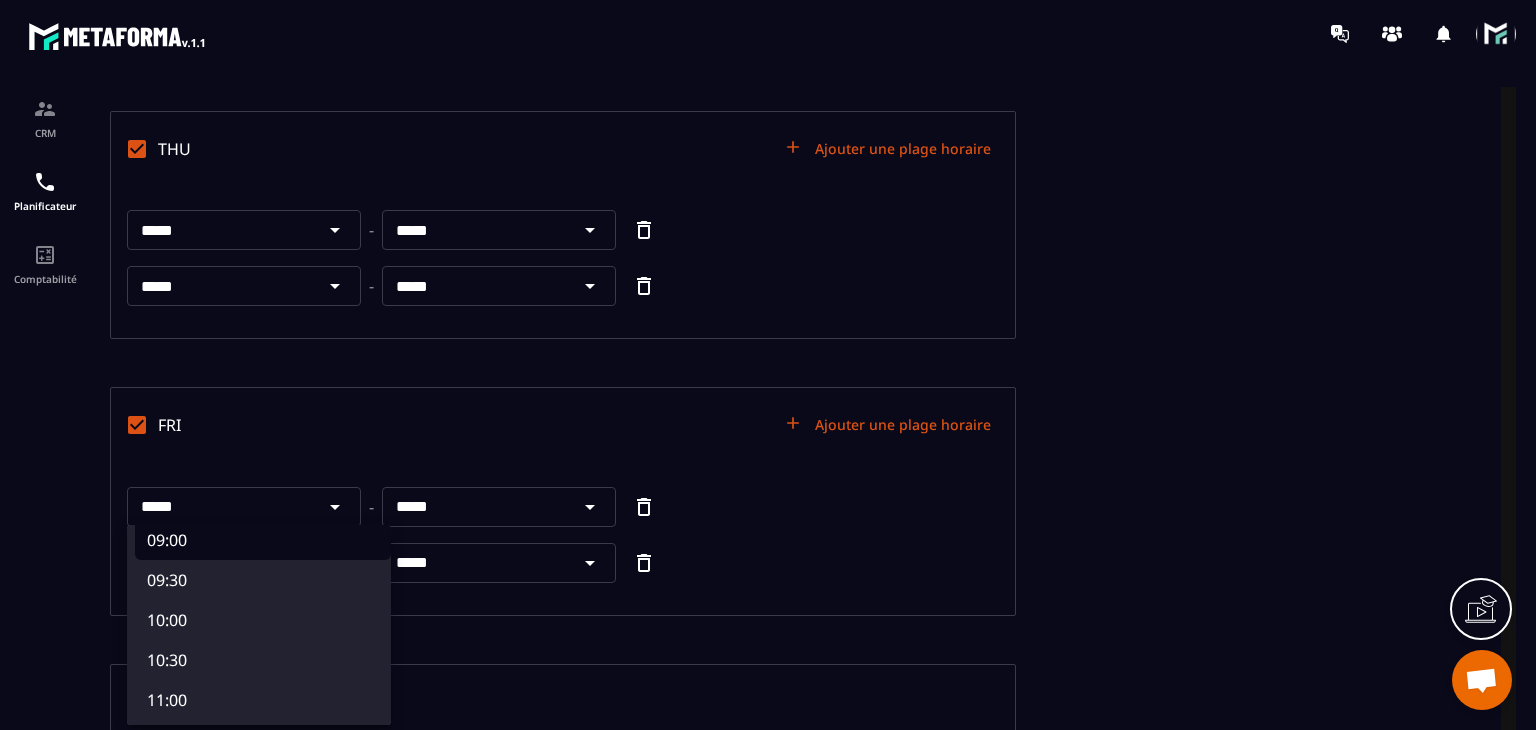scroll, scrollTop: 700, scrollLeft: 0, axis: vertical 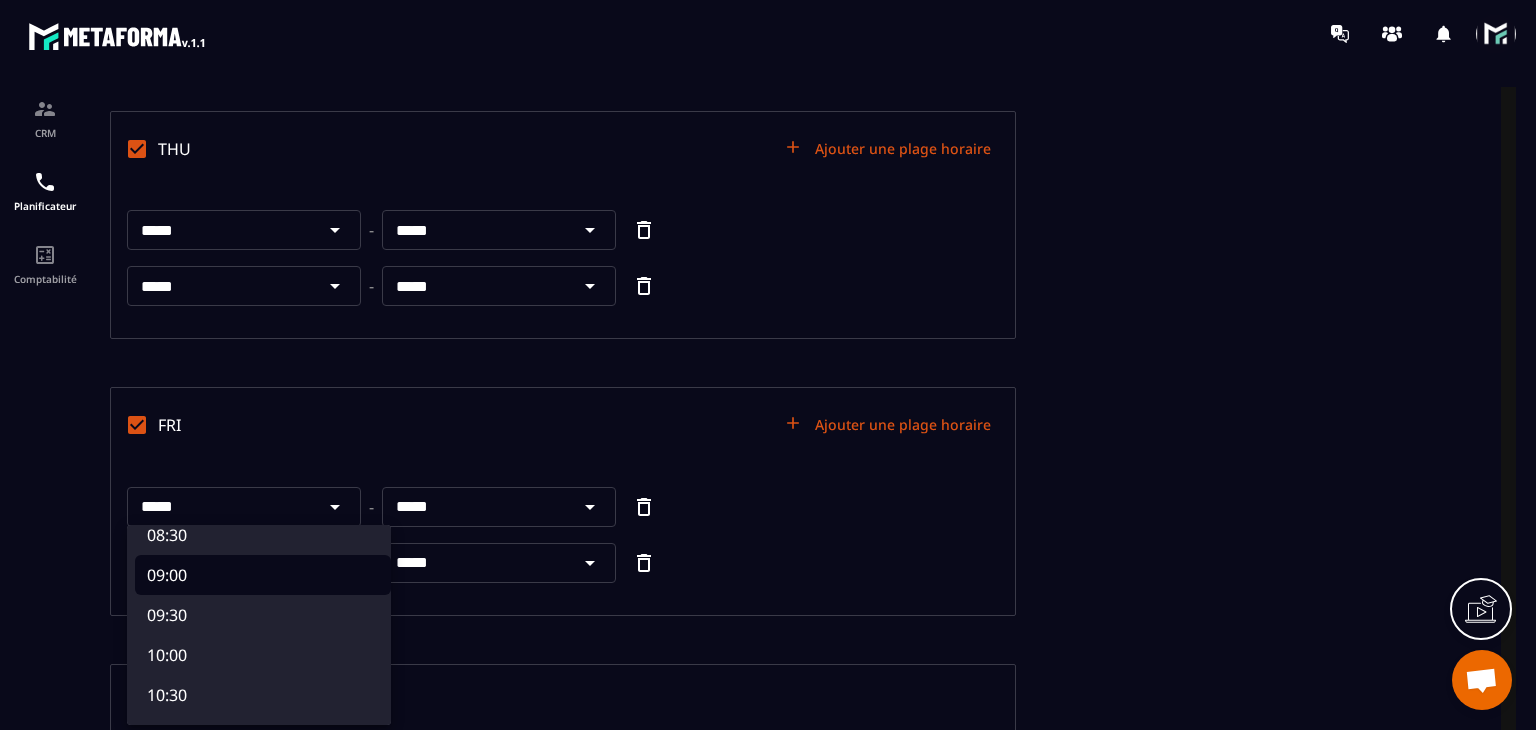 click on "09:00" at bounding box center [263, 575] 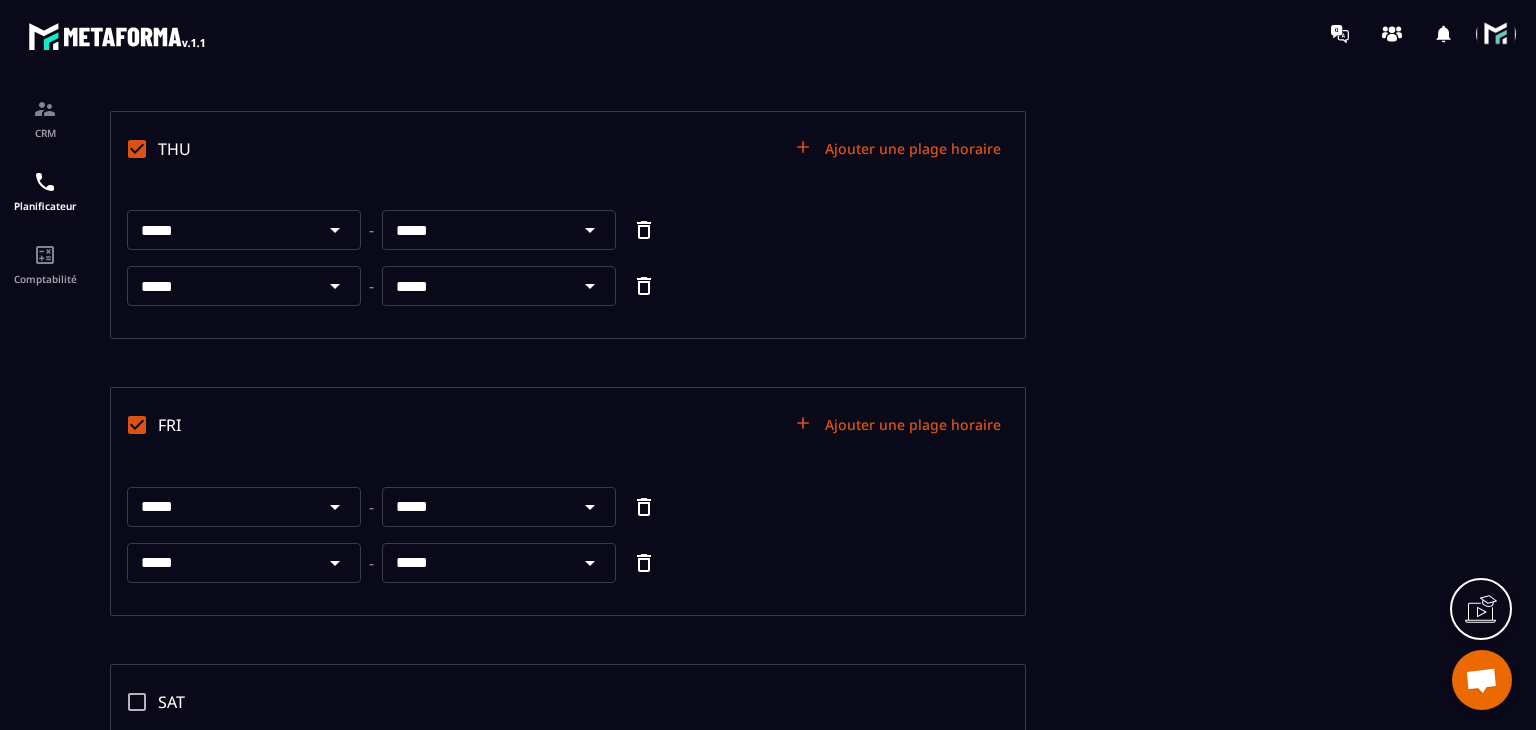 click on "*****" at bounding box center [476, 563] 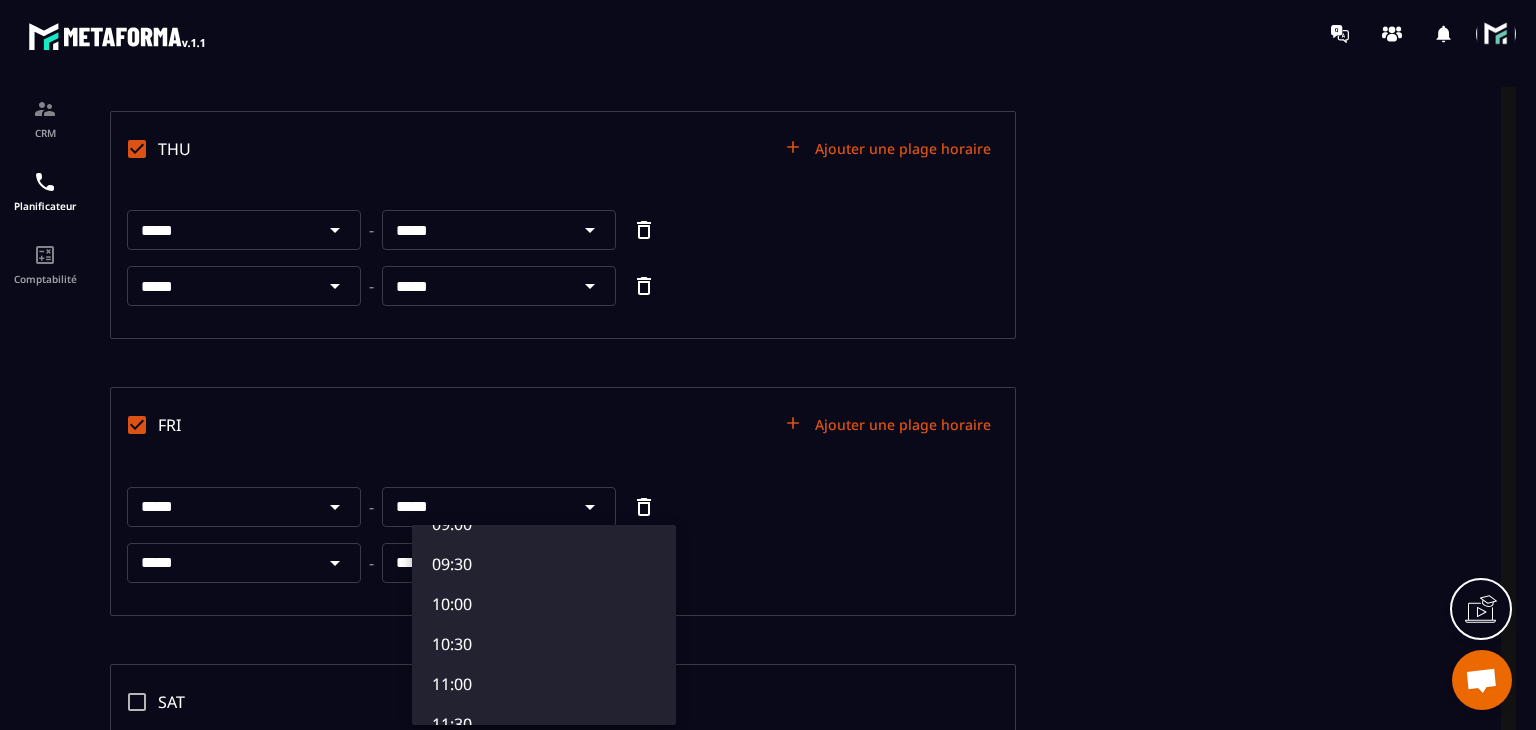 scroll, scrollTop: 800, scrollLeft: 0, axis: vertical 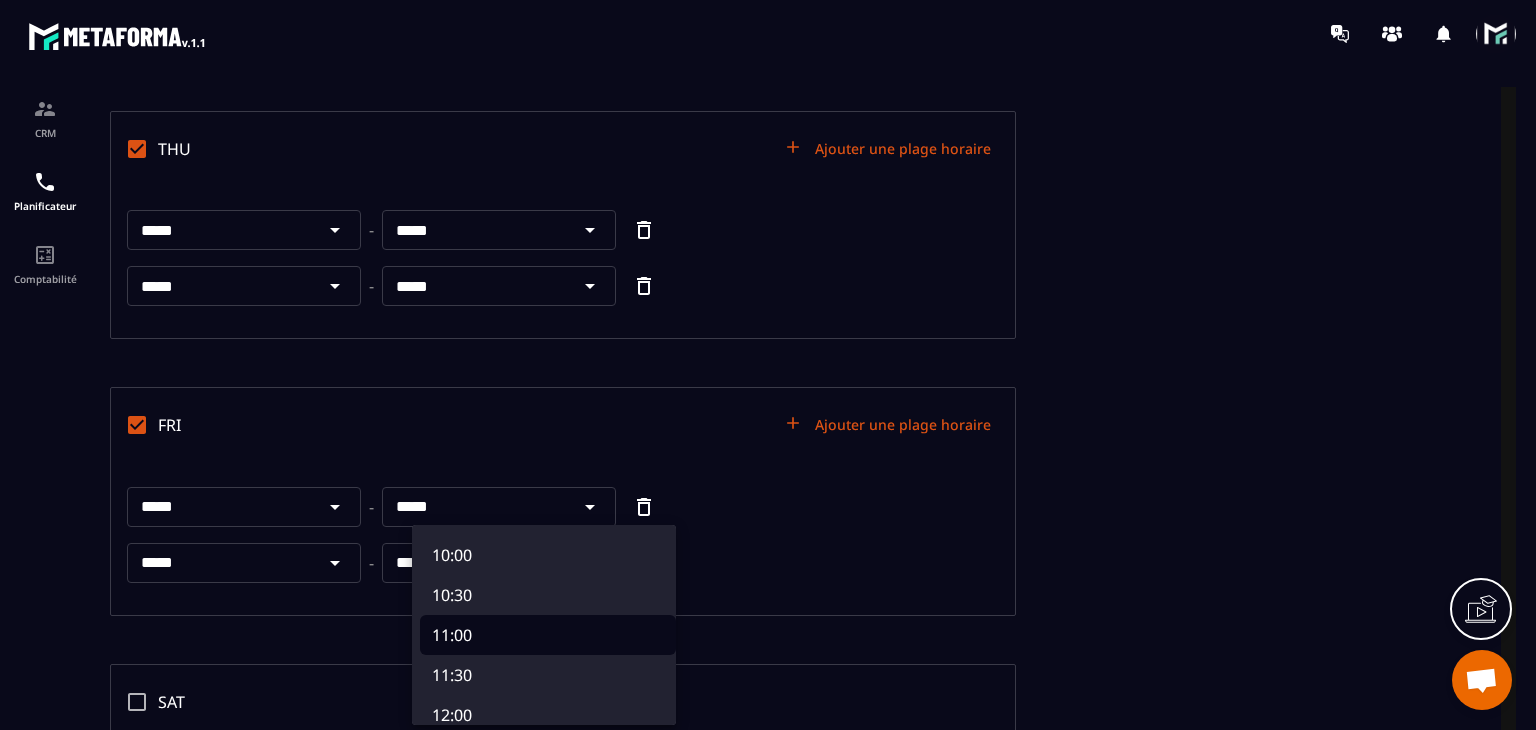 click on "11:00" at bounding box center (548, 635) 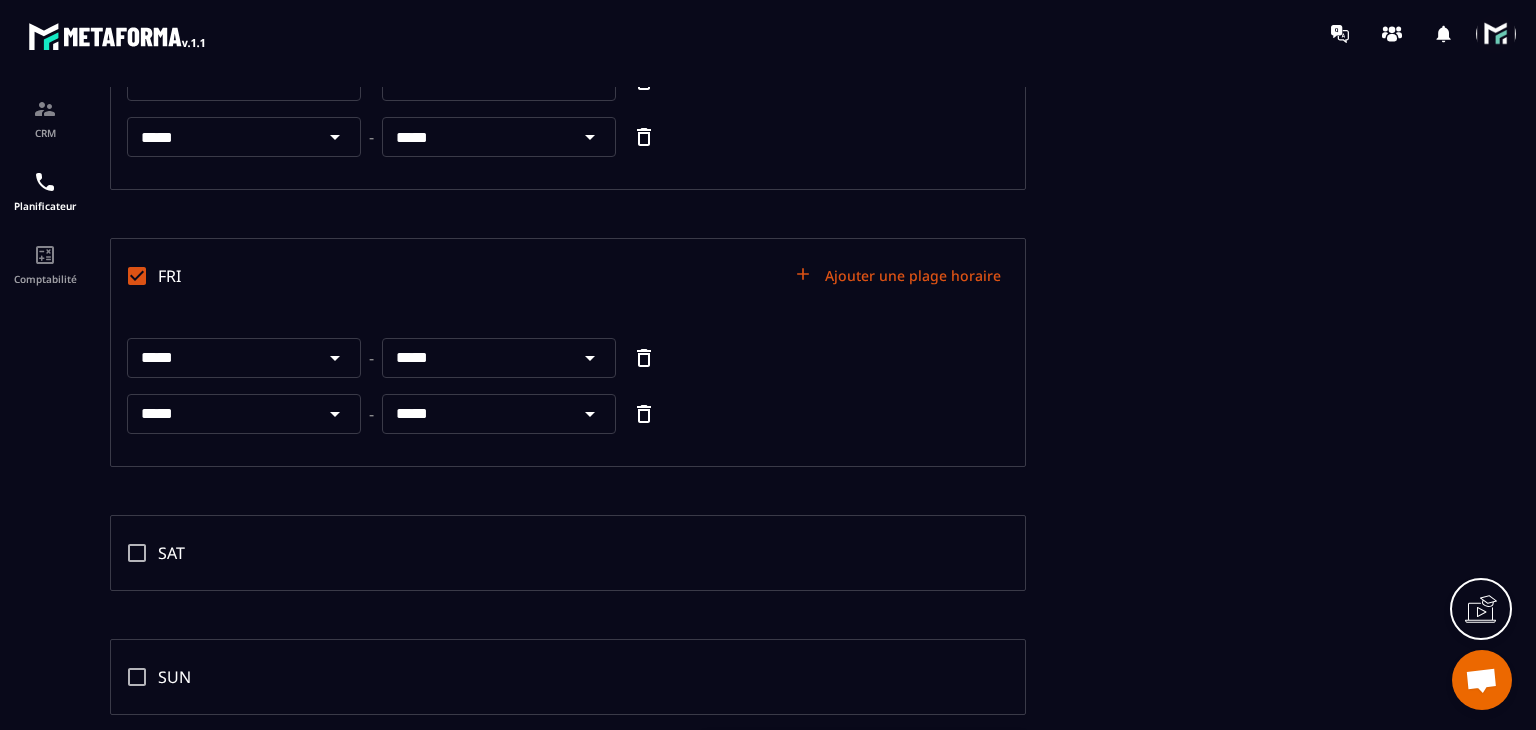 scroll, scrollTop: 1093, scrollLeft: 0, axis: vertical 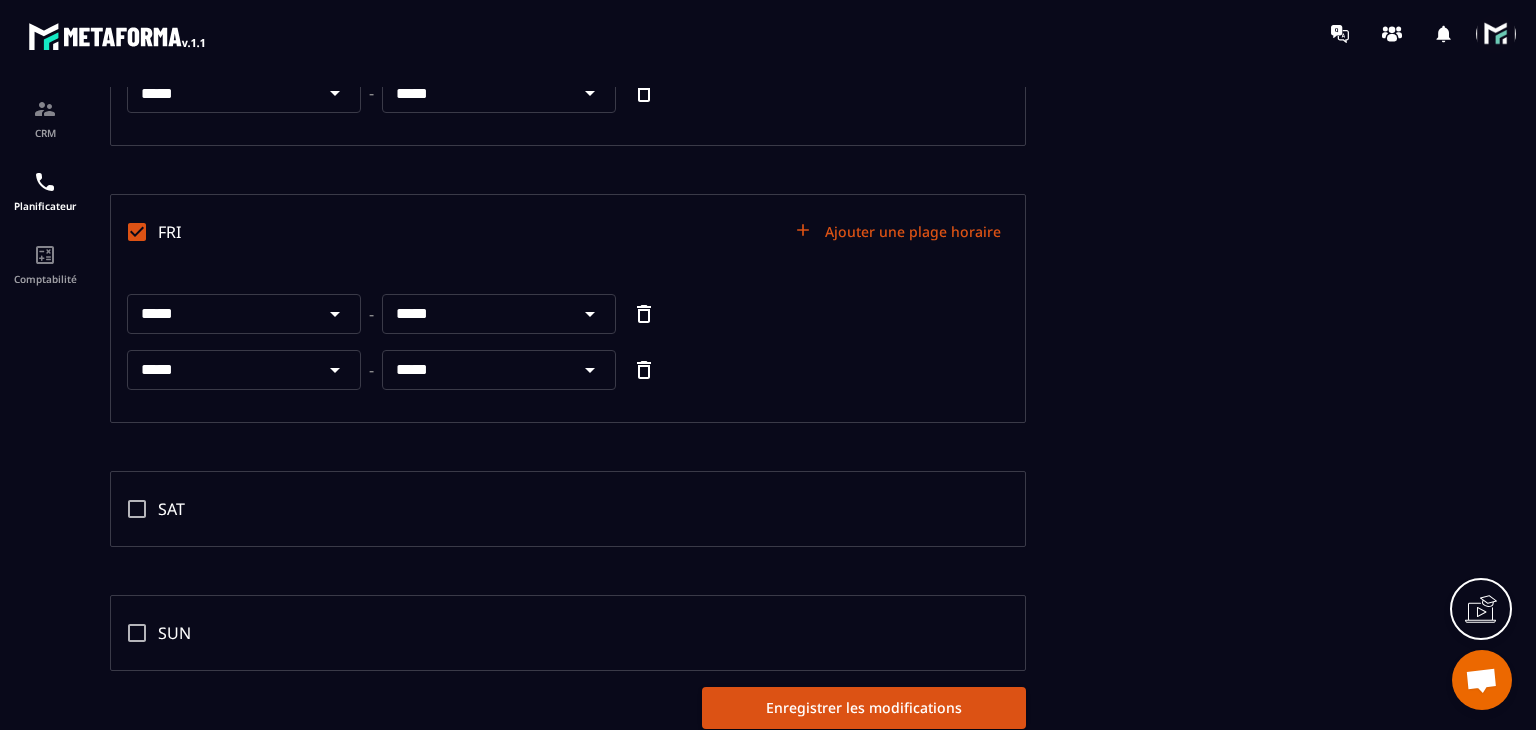 click on "Enregistrer les modifications" at bounding box center (568, 700) 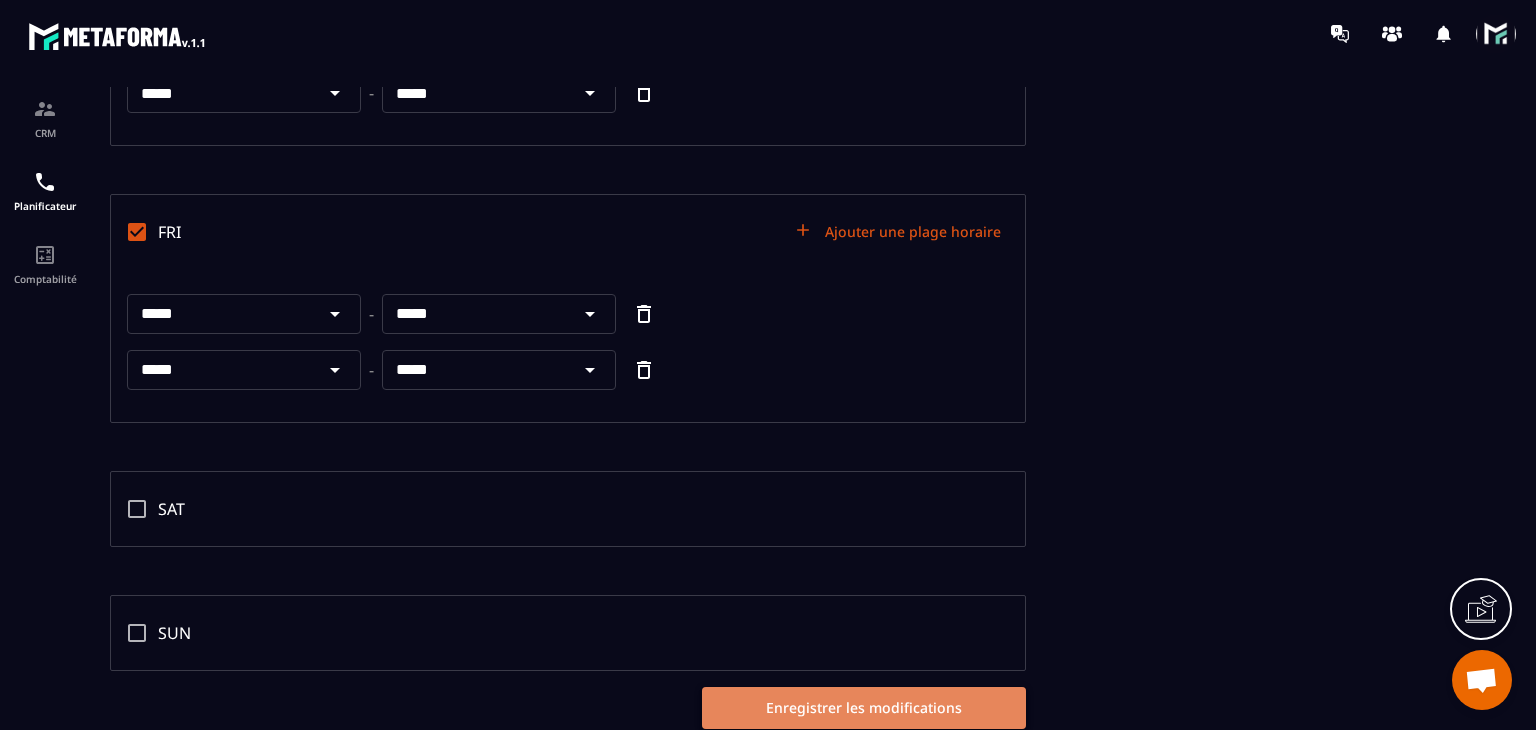 click on "Enregistrer les modifications" at bounding box center (864, 708) 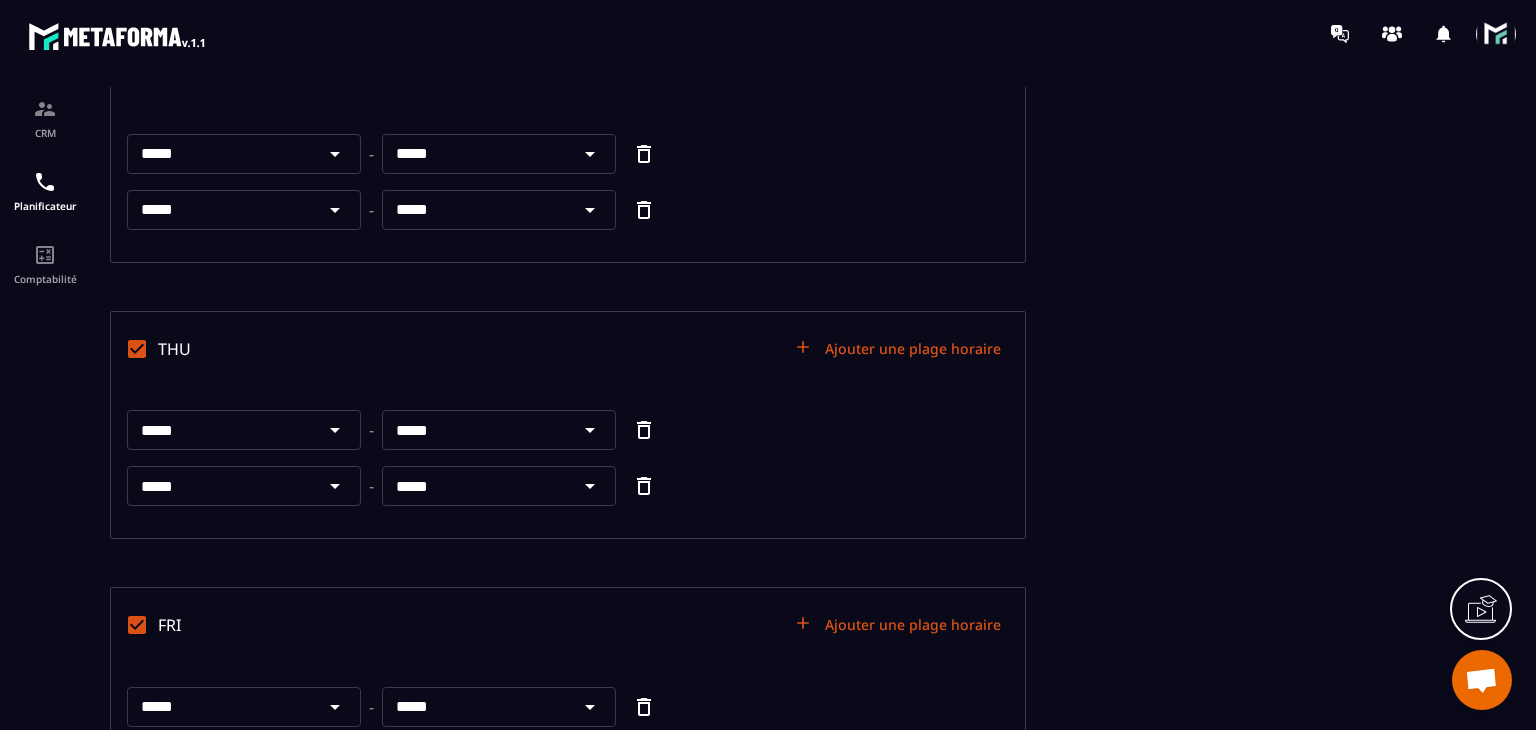 scroll, scrollTop: 300, scrollLeft: 0, axis: vertical 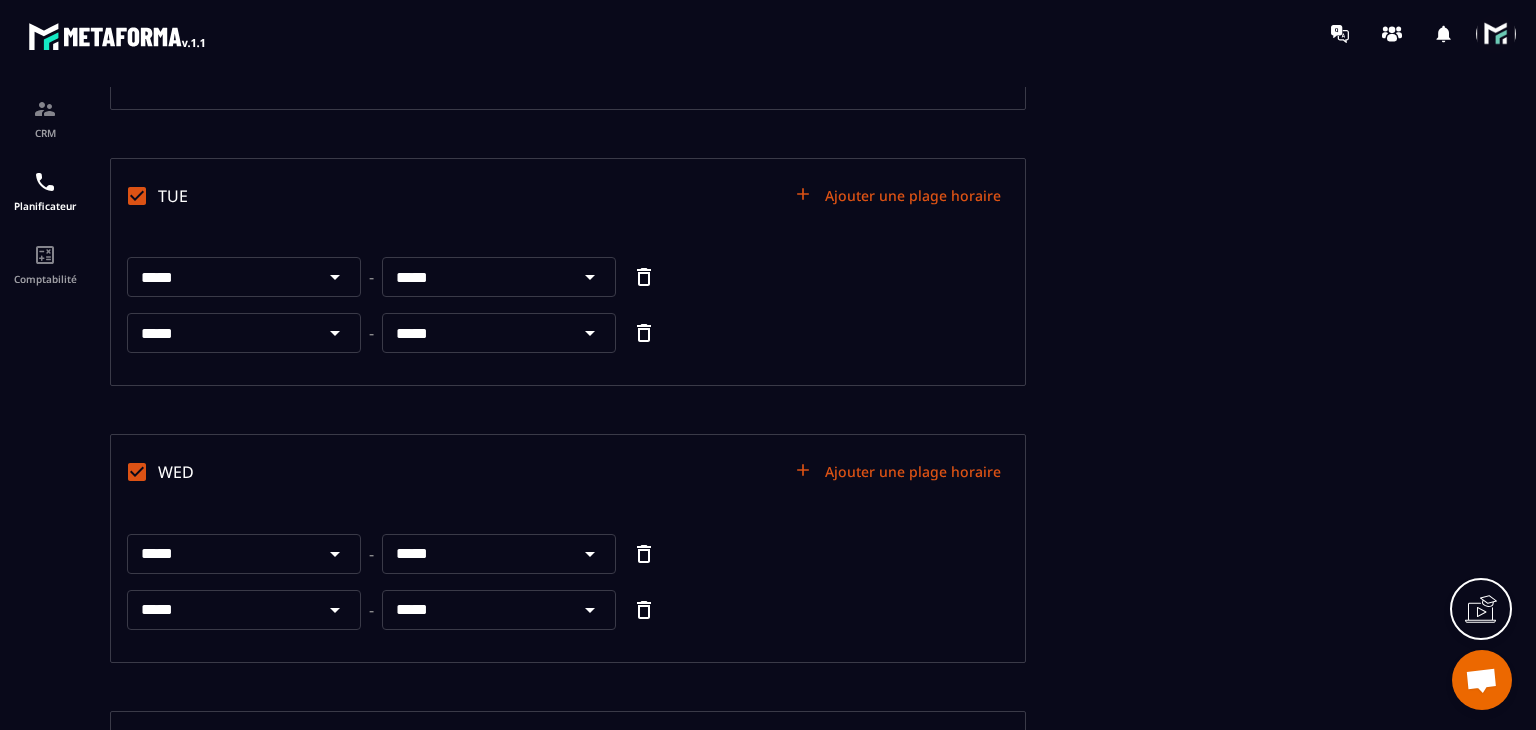 click 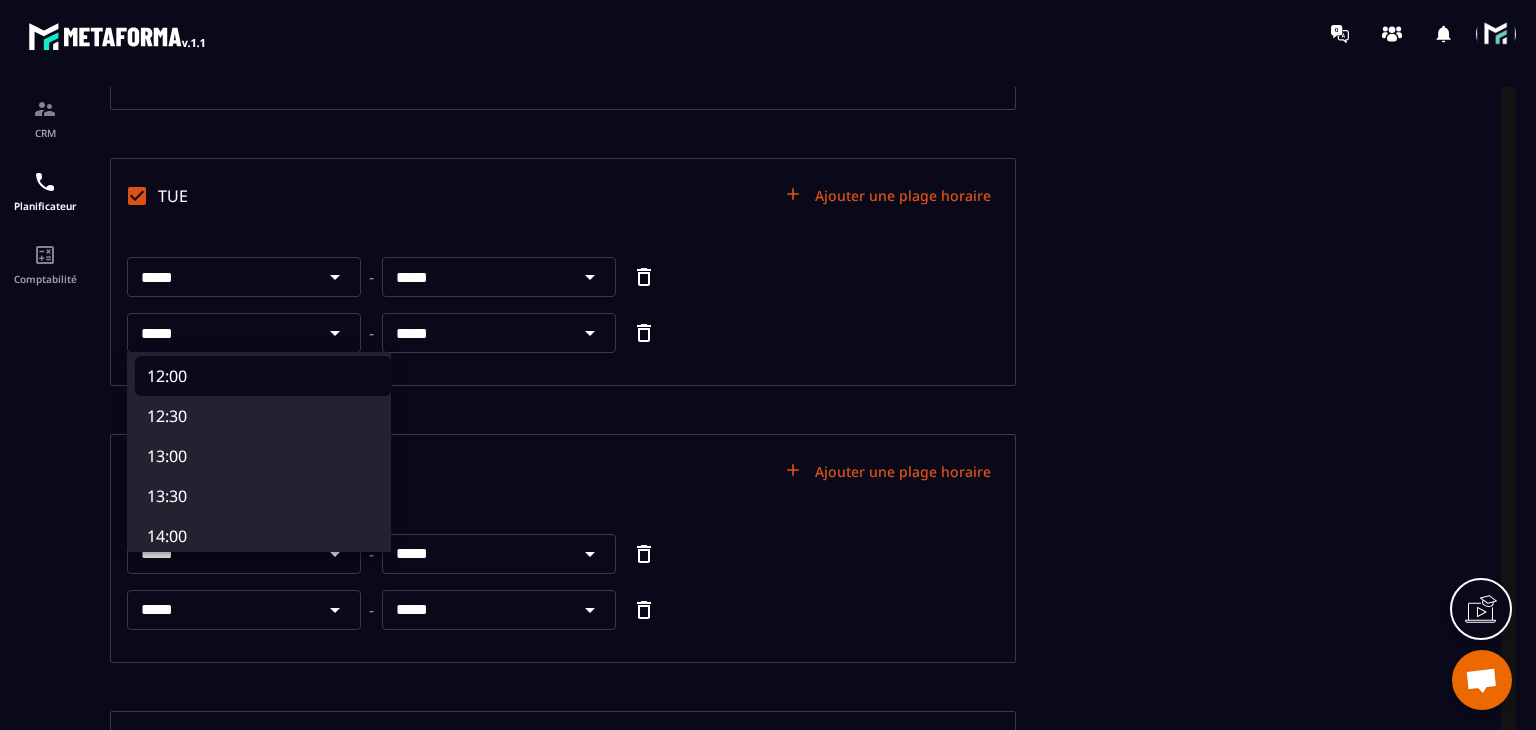 scroll, scrollTop: 1000, scrollLeft: 0, axis: vertical 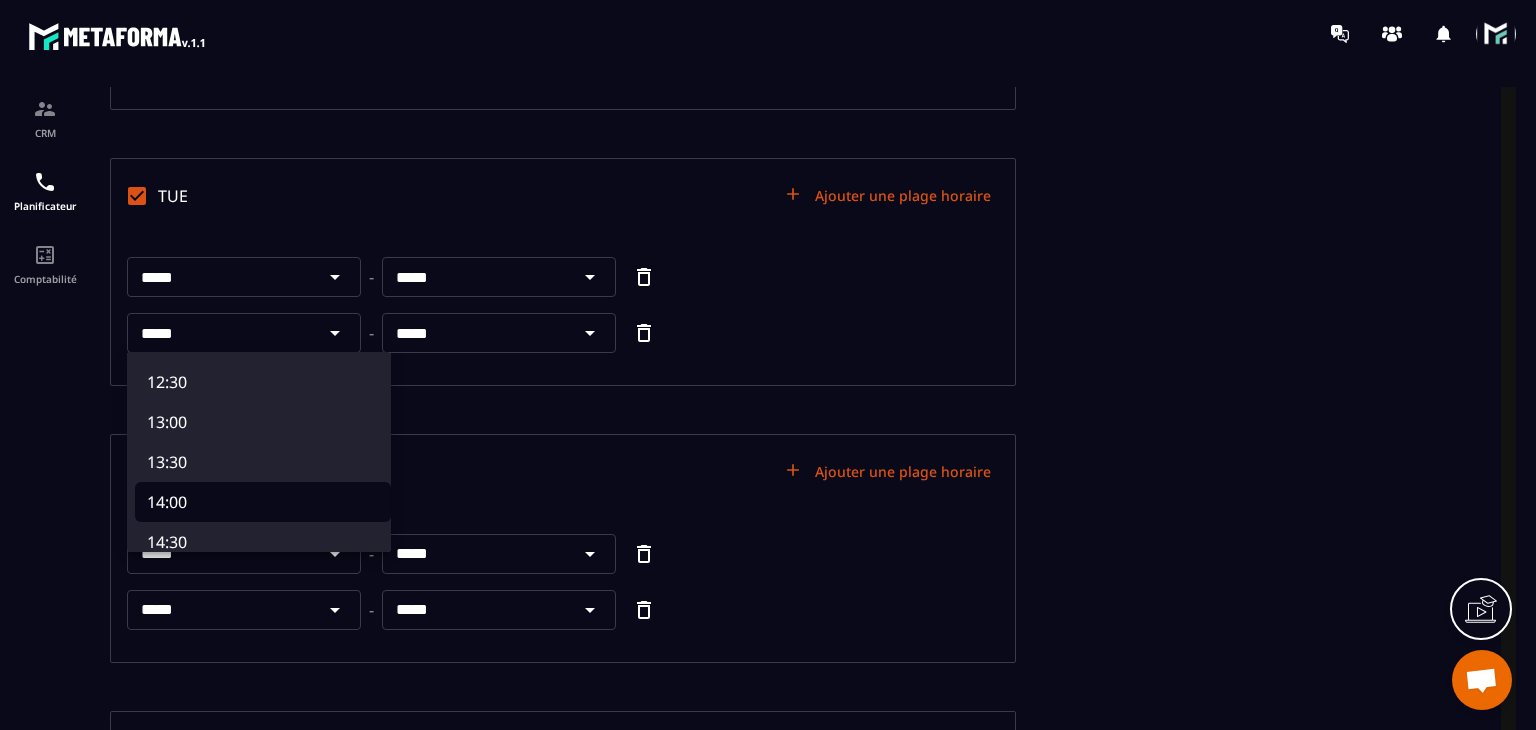 click on "14:00" at bounding box center (263, 502) 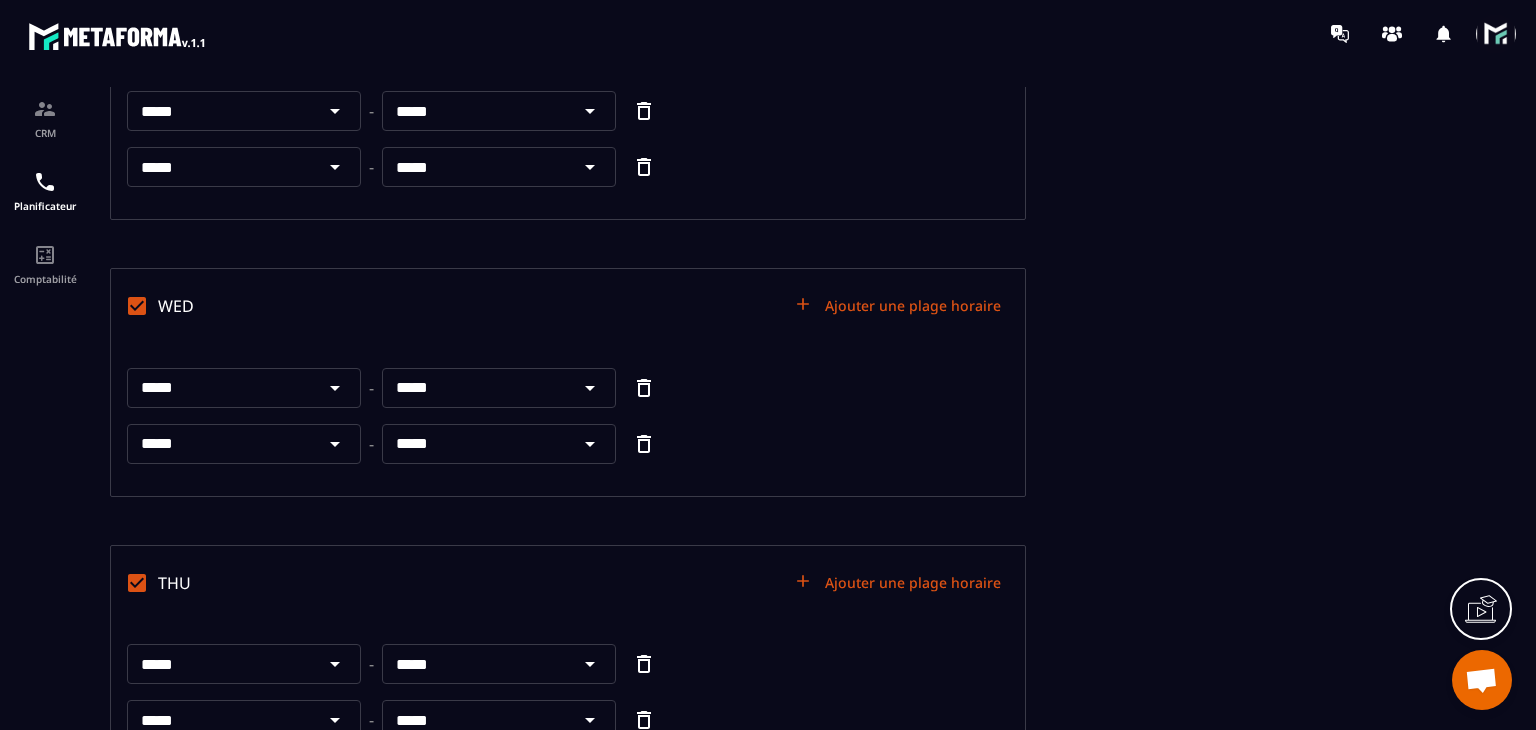 scroll, scrollTop: 293, scrollLeft: 0, axis: vertical 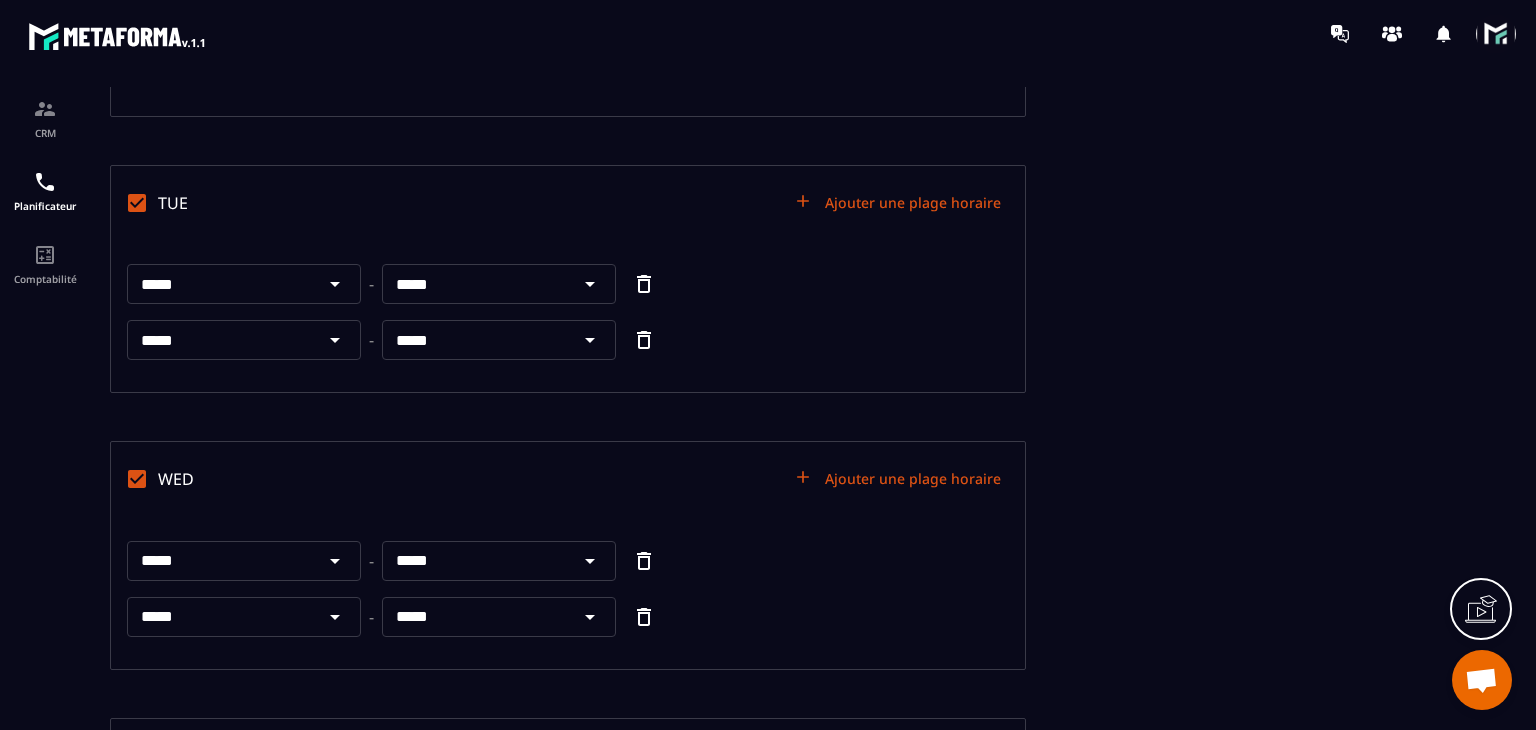 click on "*****" at bounding box center [476, 617] 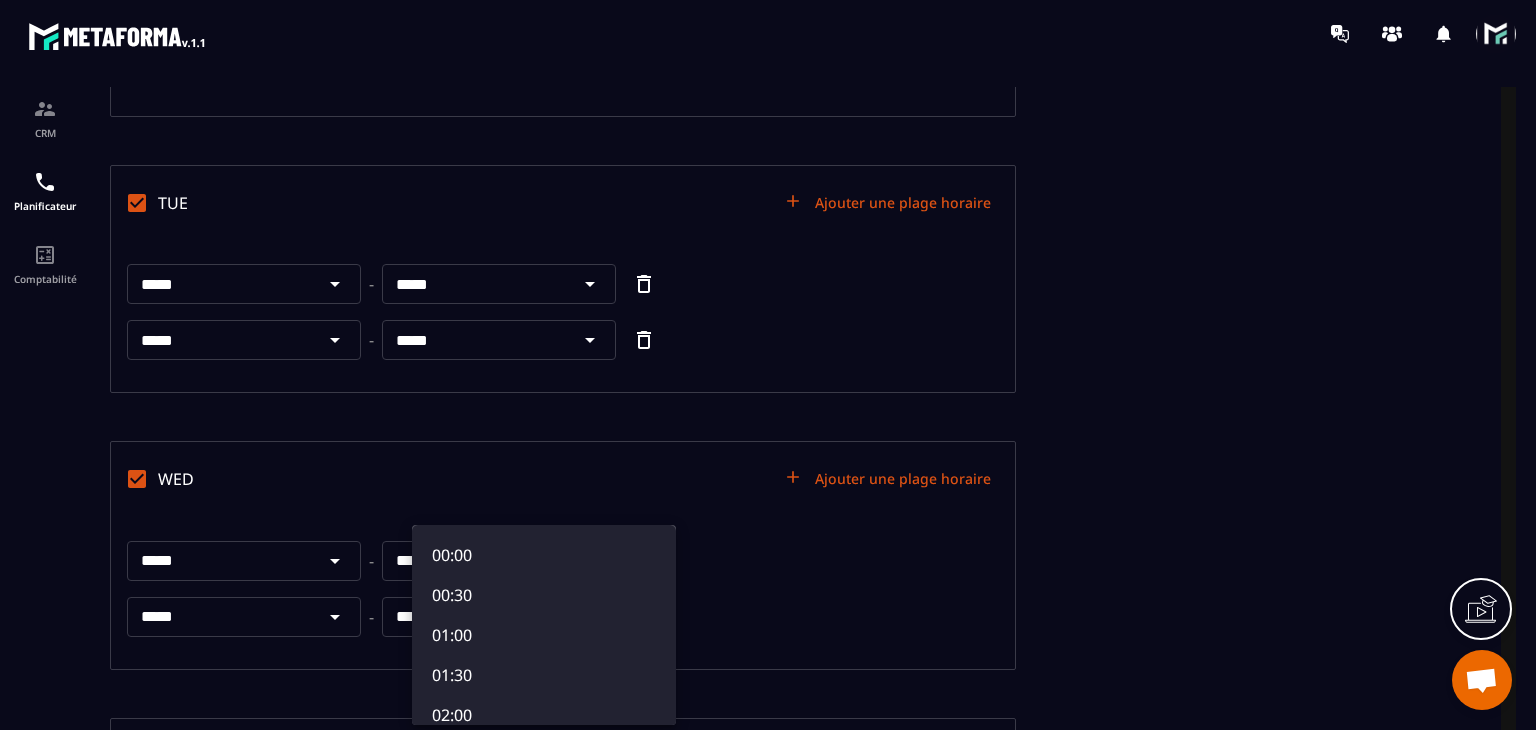 click at bounding box center [805, 414] 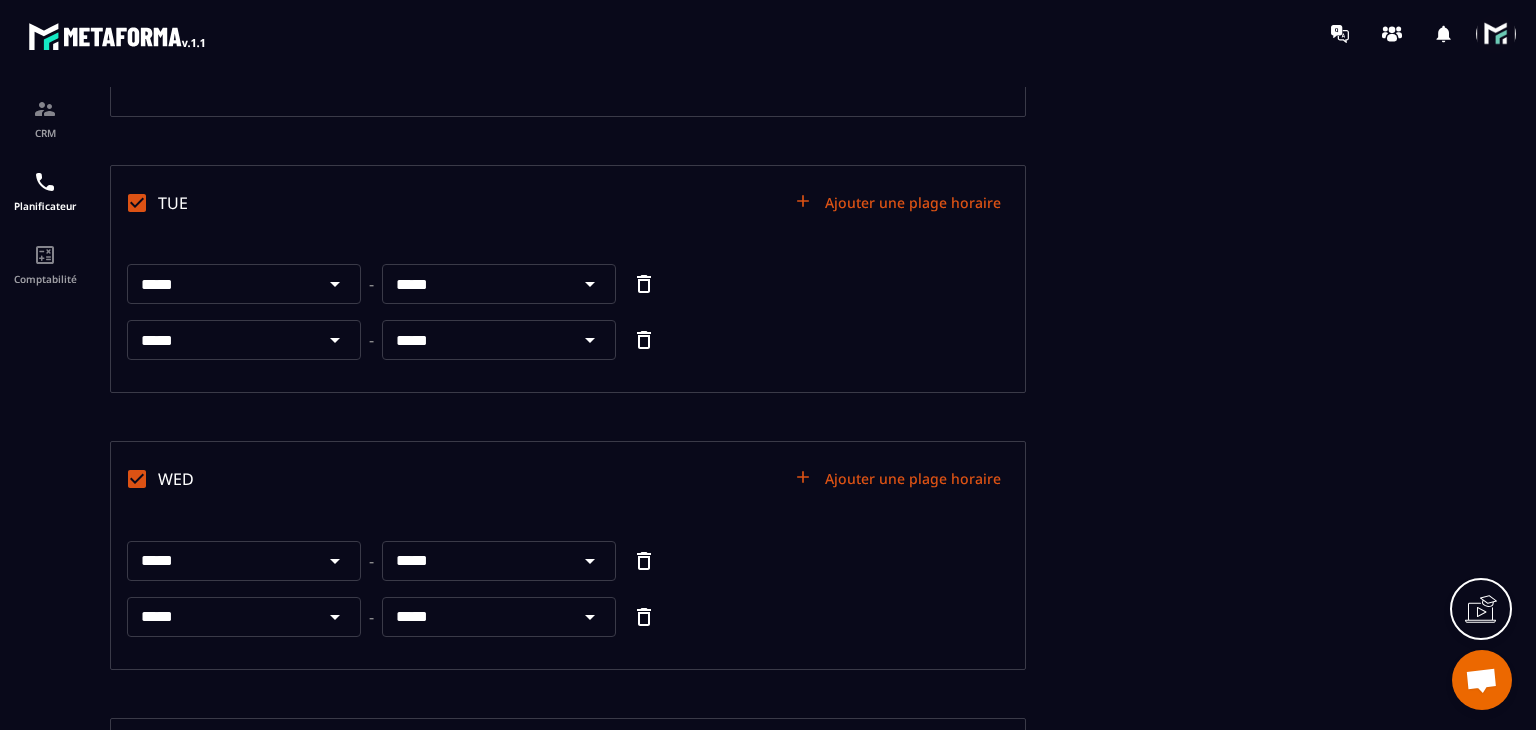 click on "*****" at bounding box center [476, 340] 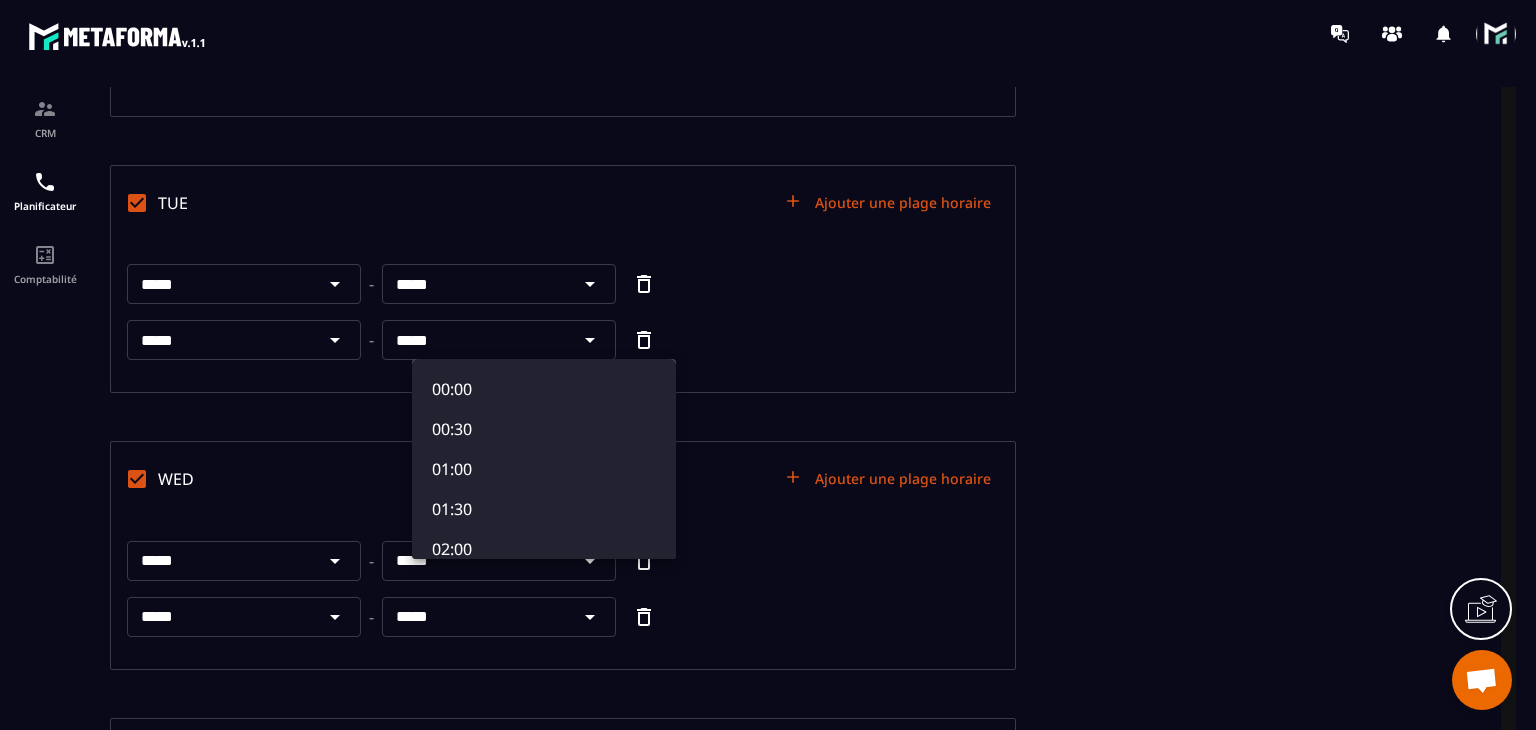 type on "*****" 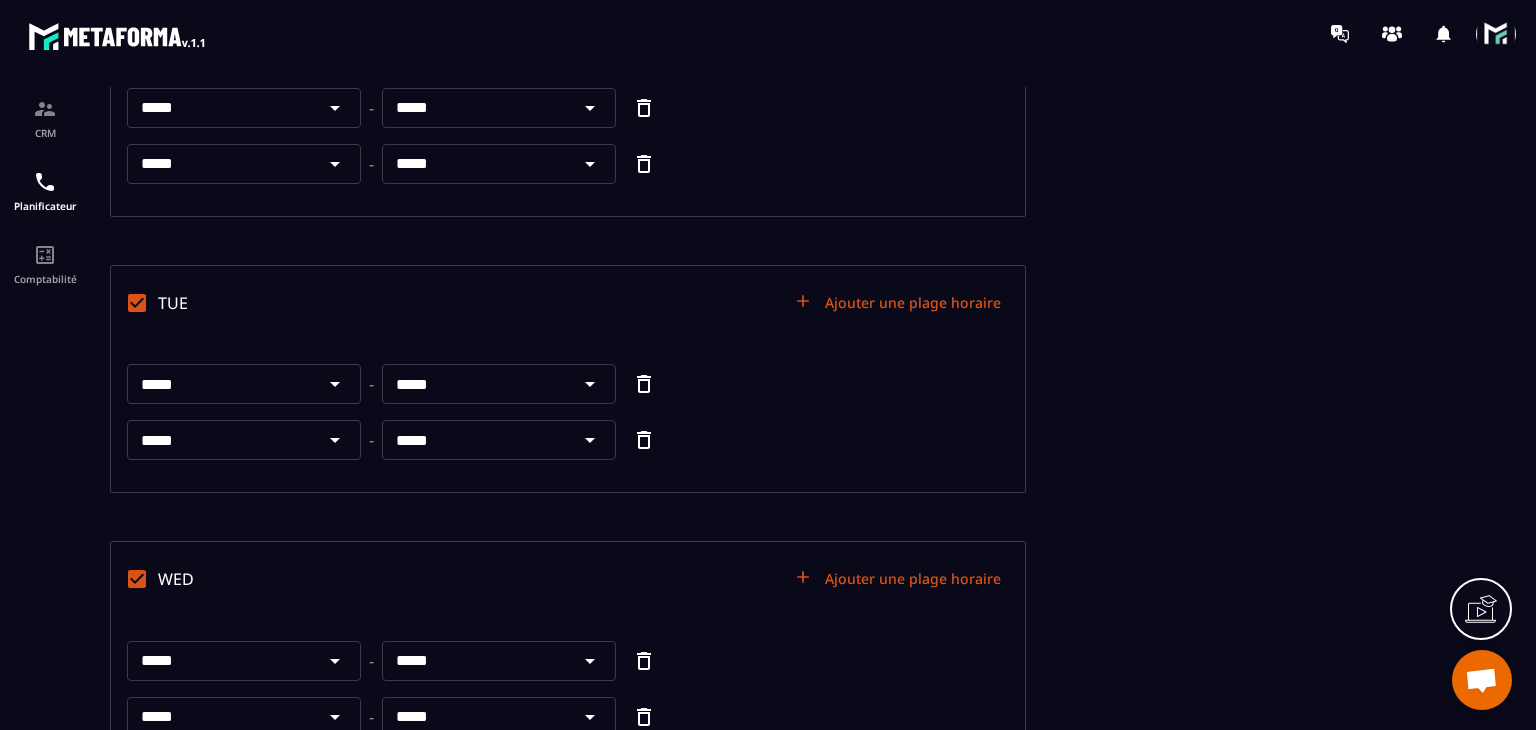 scroll, scrollTop: 93, scrollLeft: 0, axis: vertical 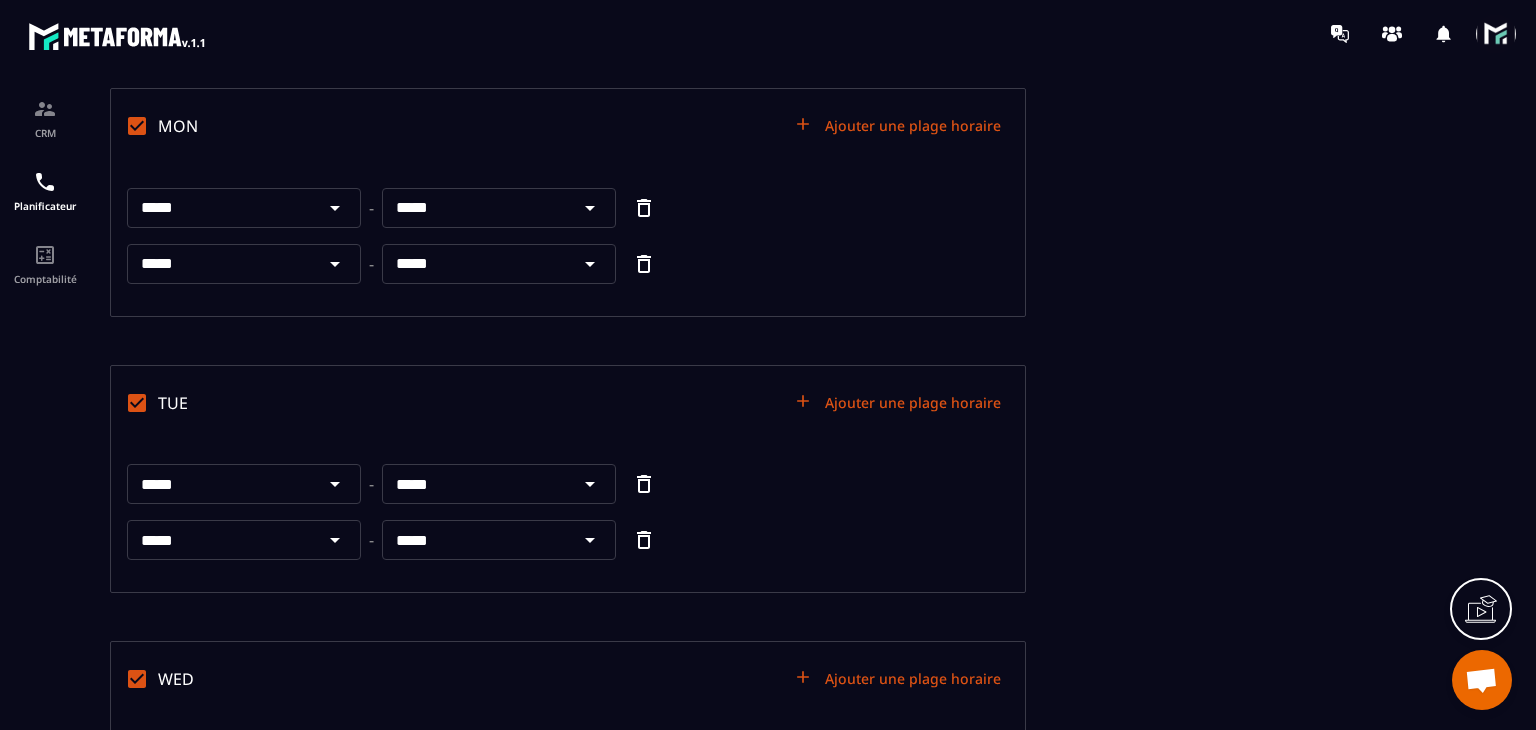 click on "*****" at bounding box center (476, 264) 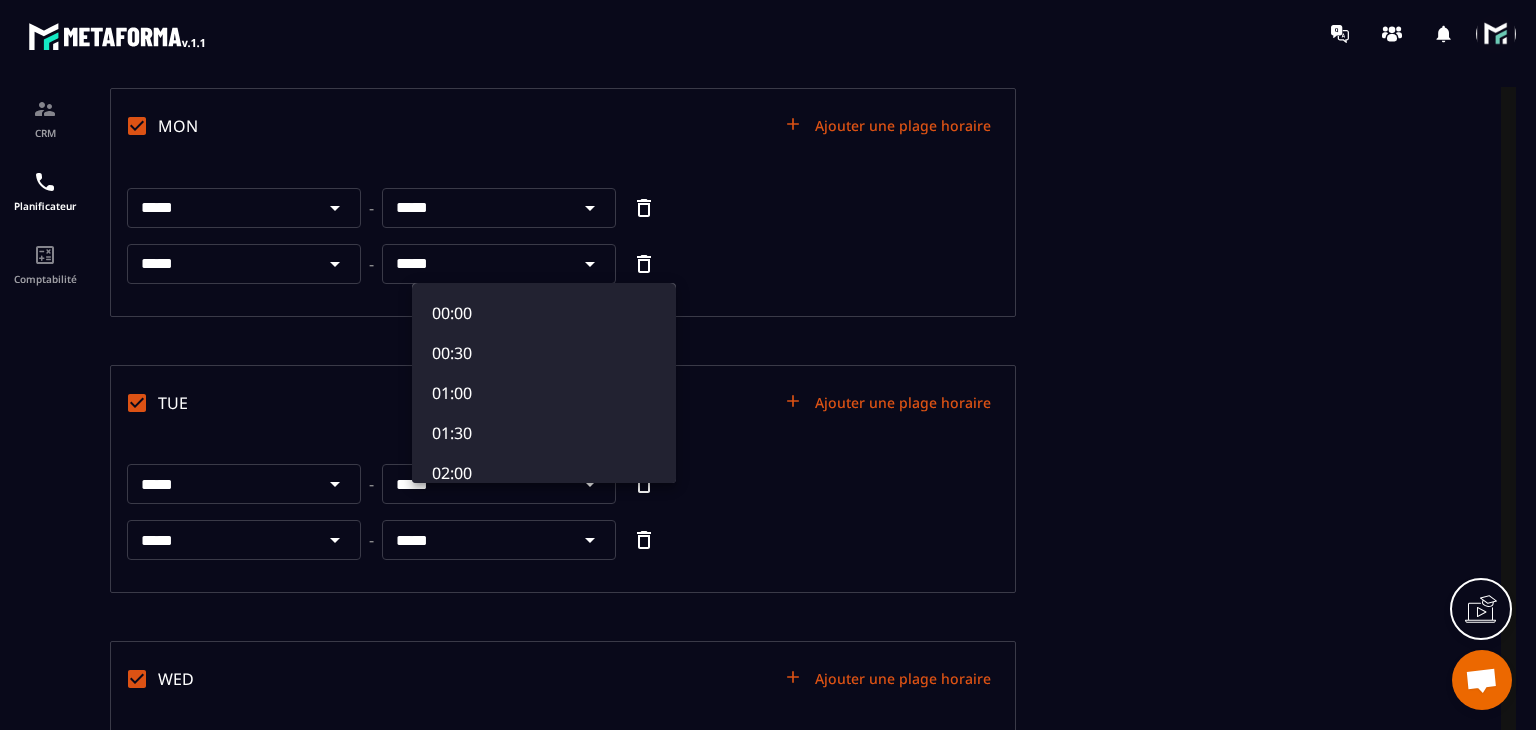 type on "*****" 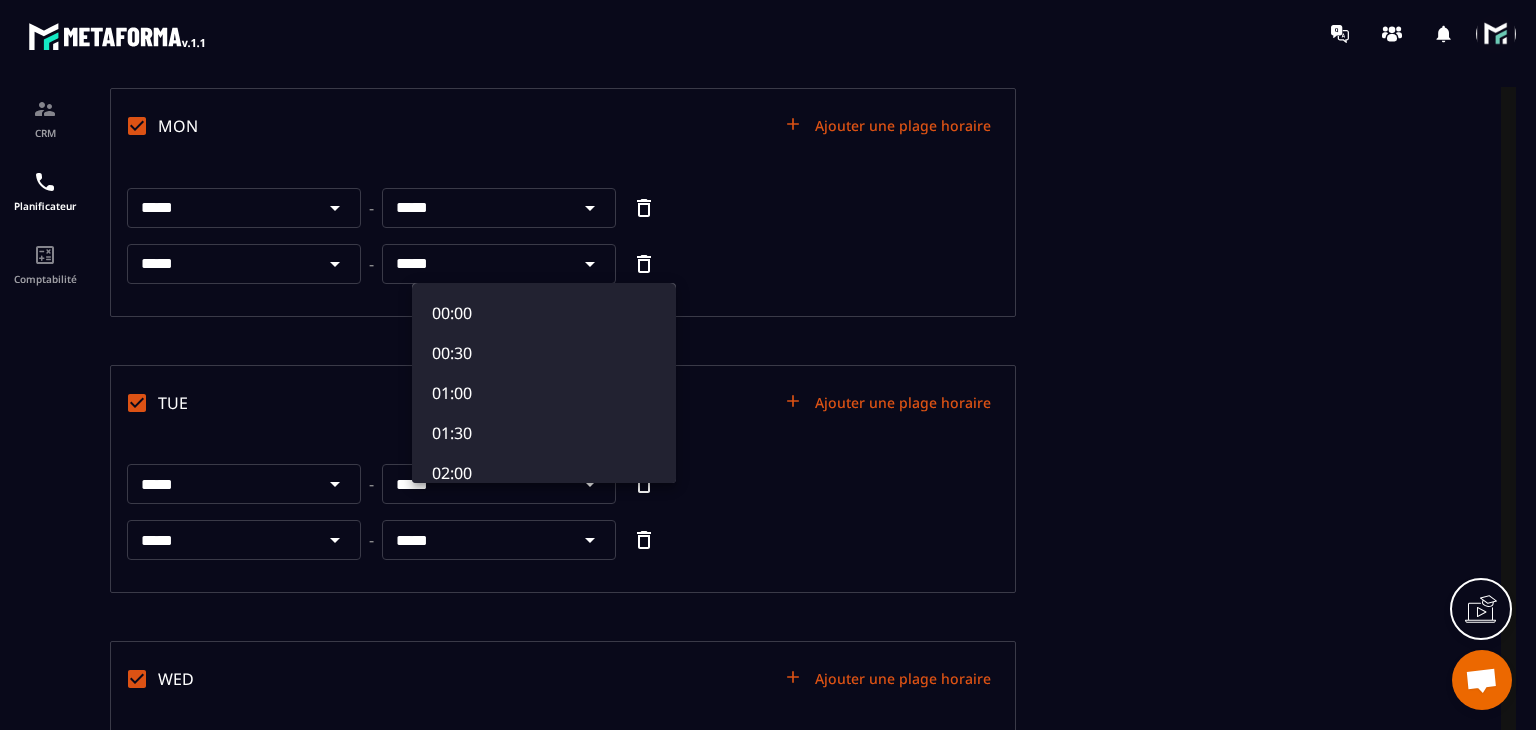 click at bounding box center (805, 414) 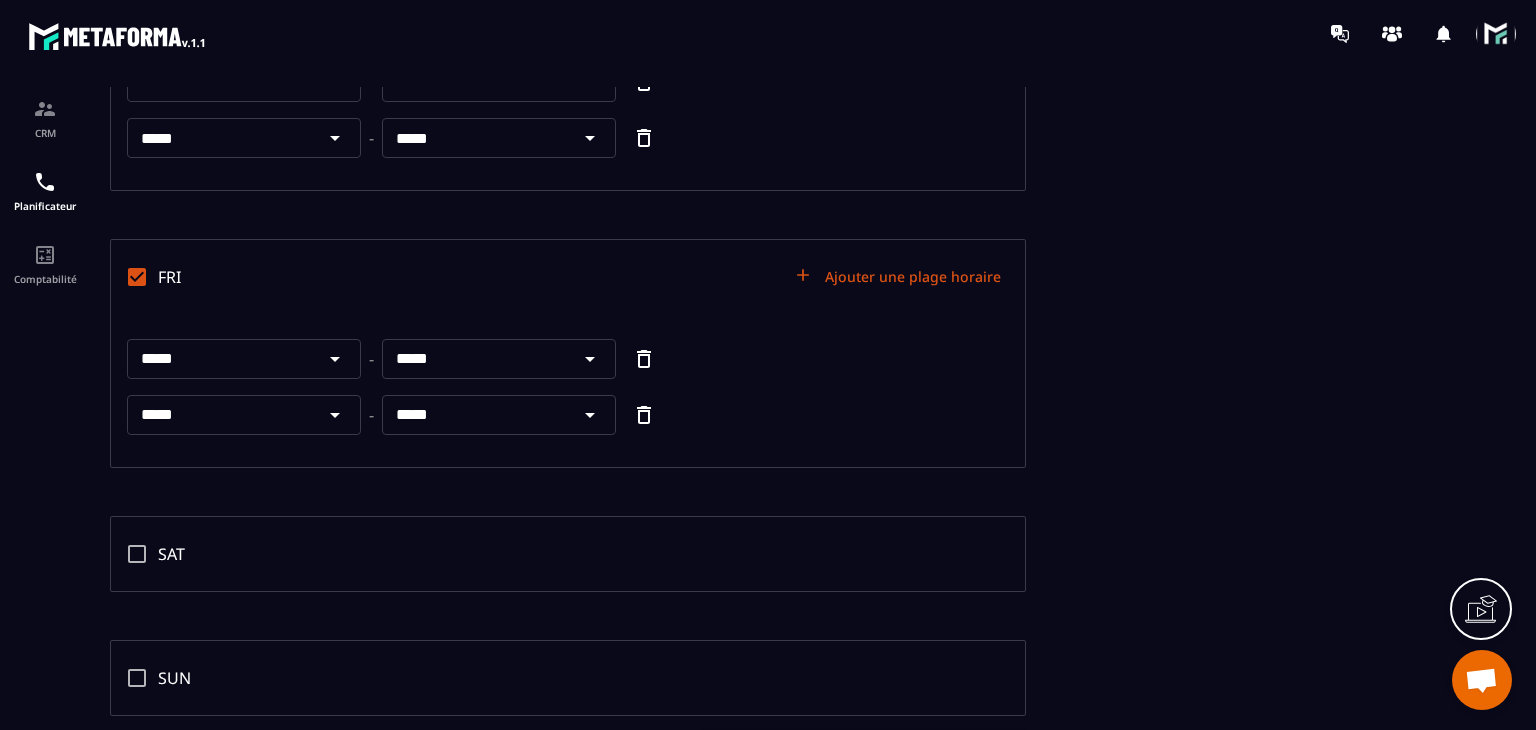 scroll, scrollTop: 1093, scrollLeft: 0, axis: vertical 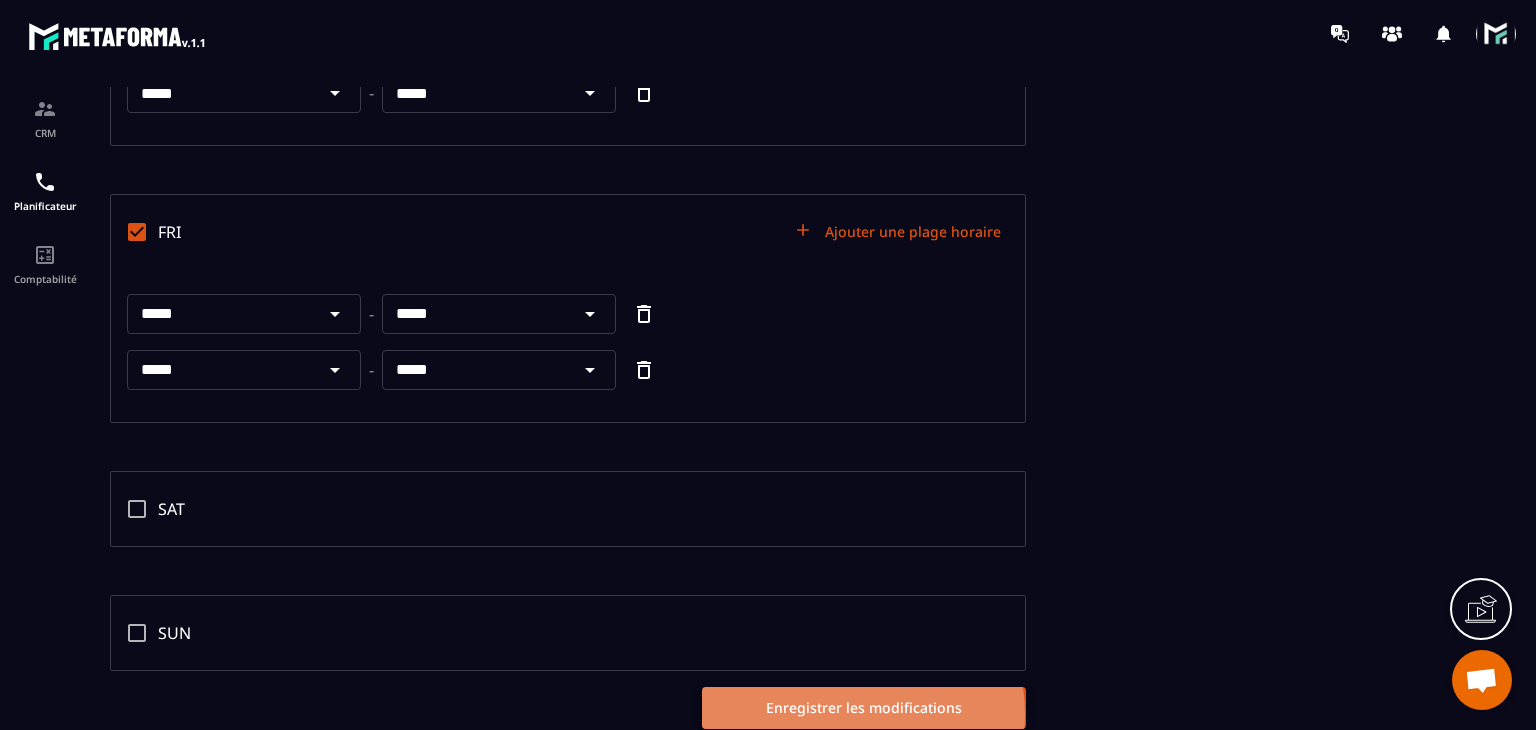 click on "Enregistrer les modifications" at bounding box center (864, 708) 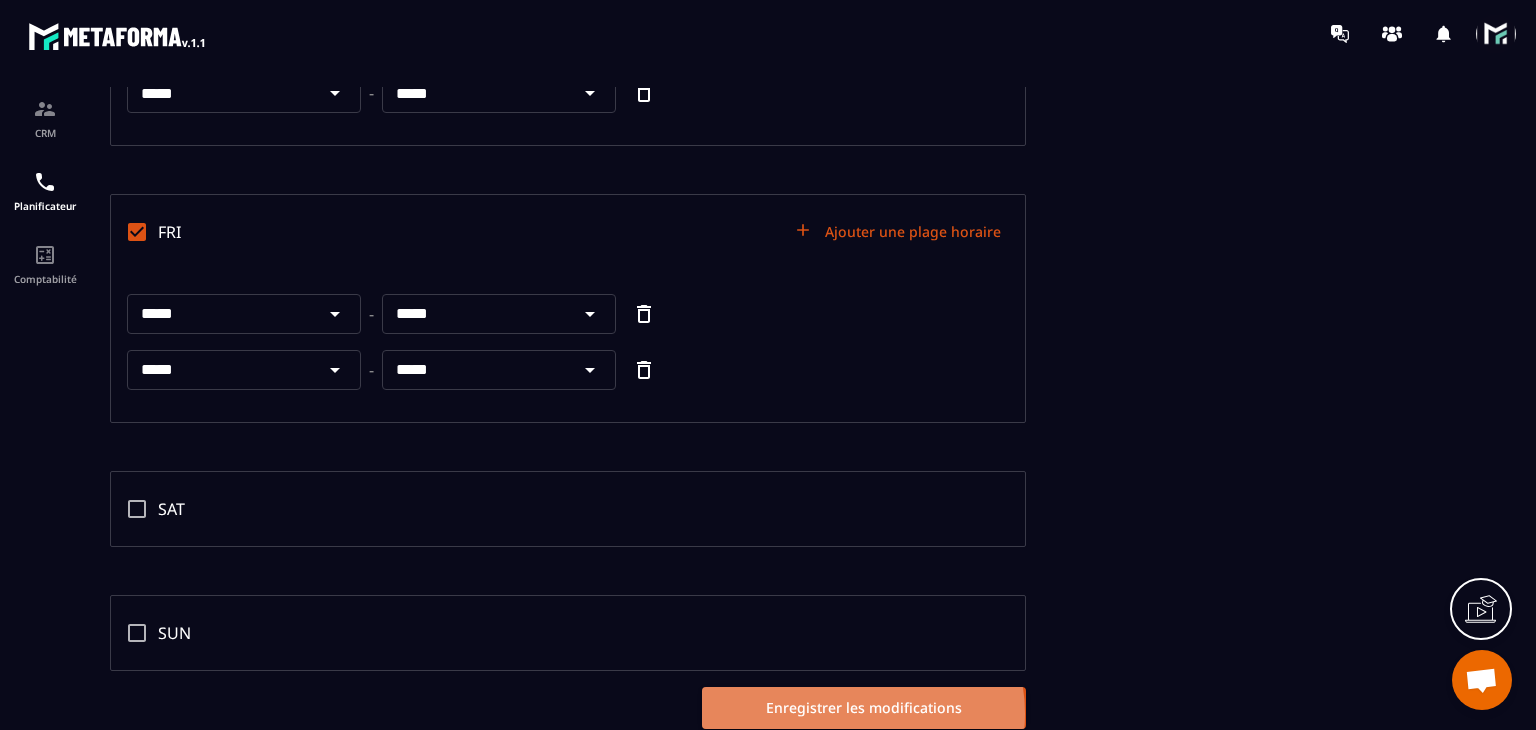 scroll, scrollTop: 0, scrollLeft: 0, axis: both 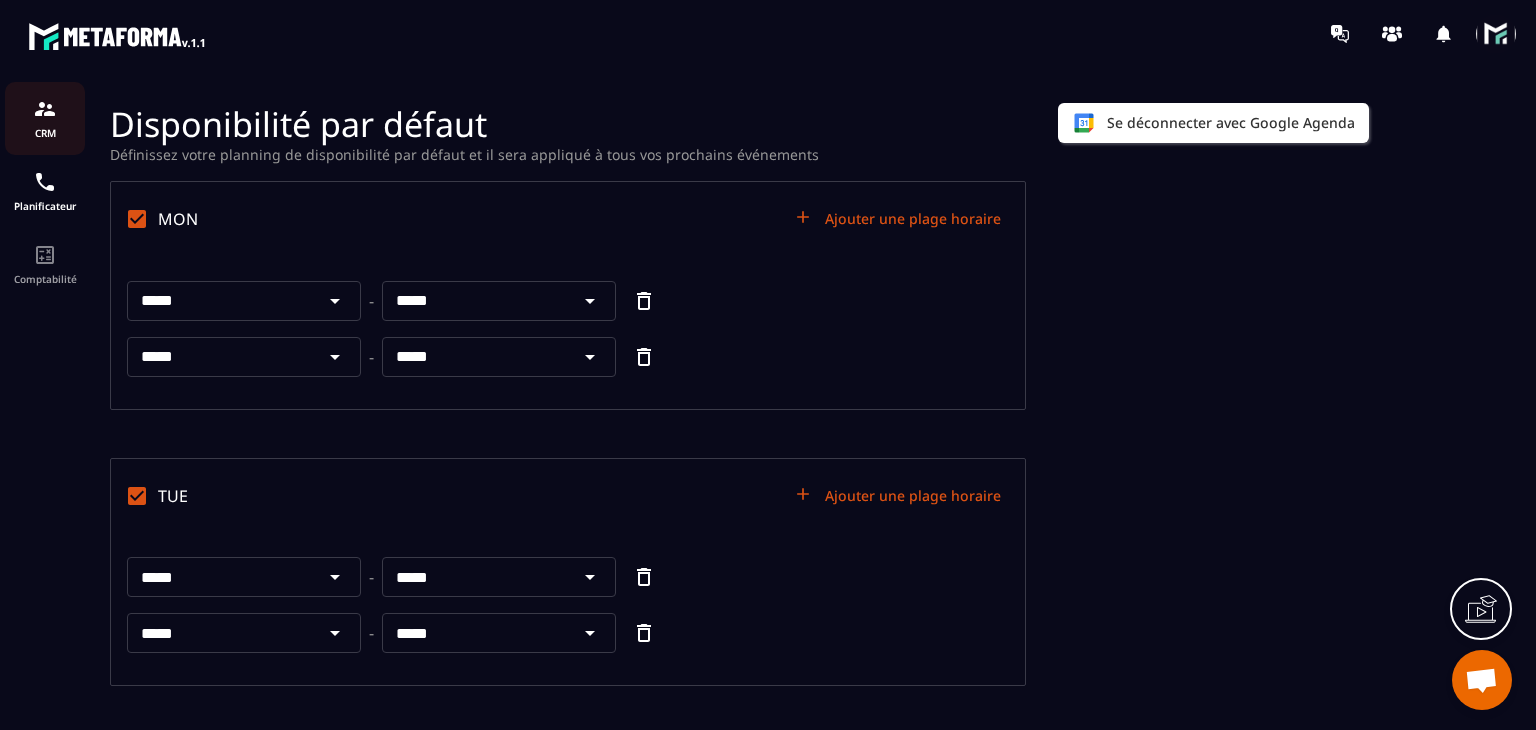 click on "CRM" at bounding box center (45, 133) 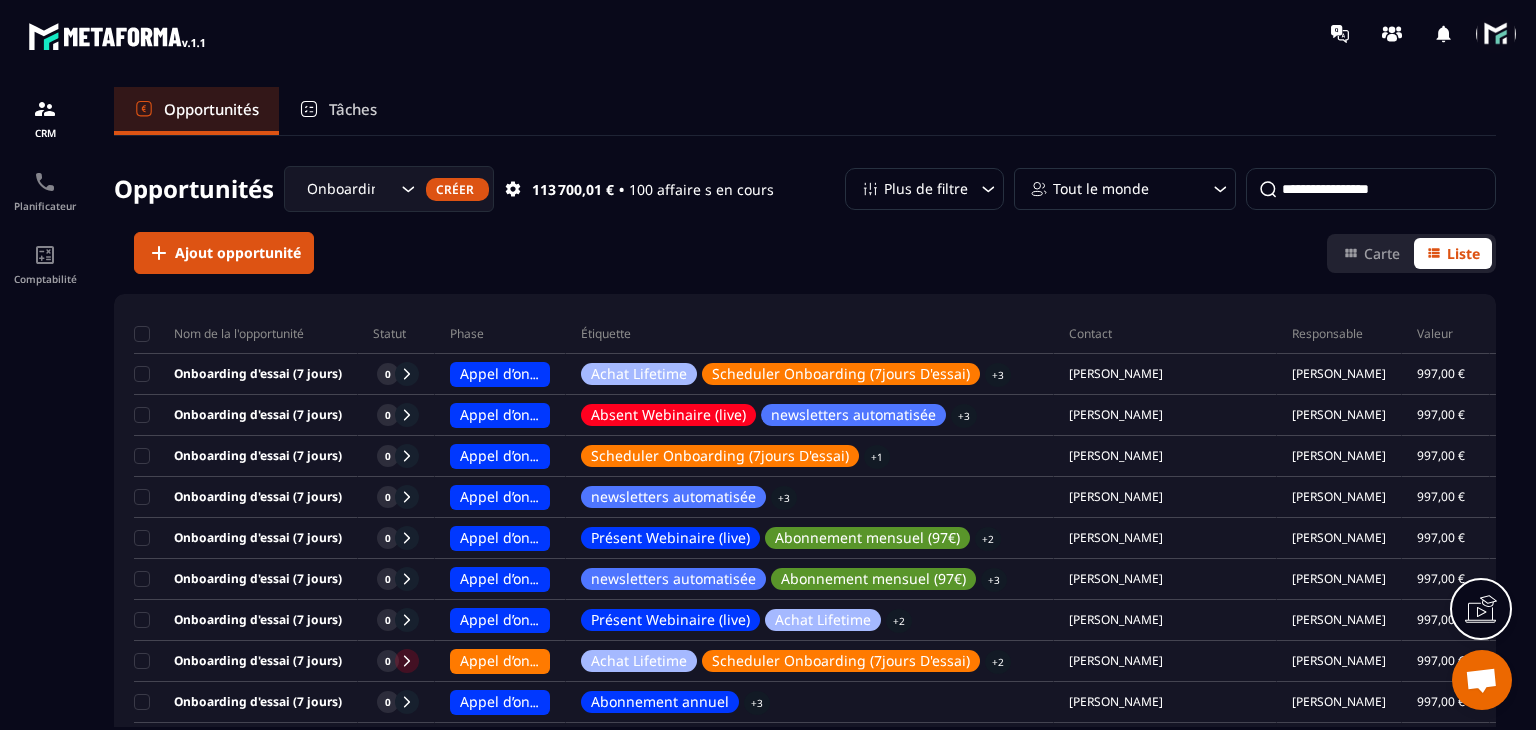 click on "Tâches" at bounding box center (338, 111) 